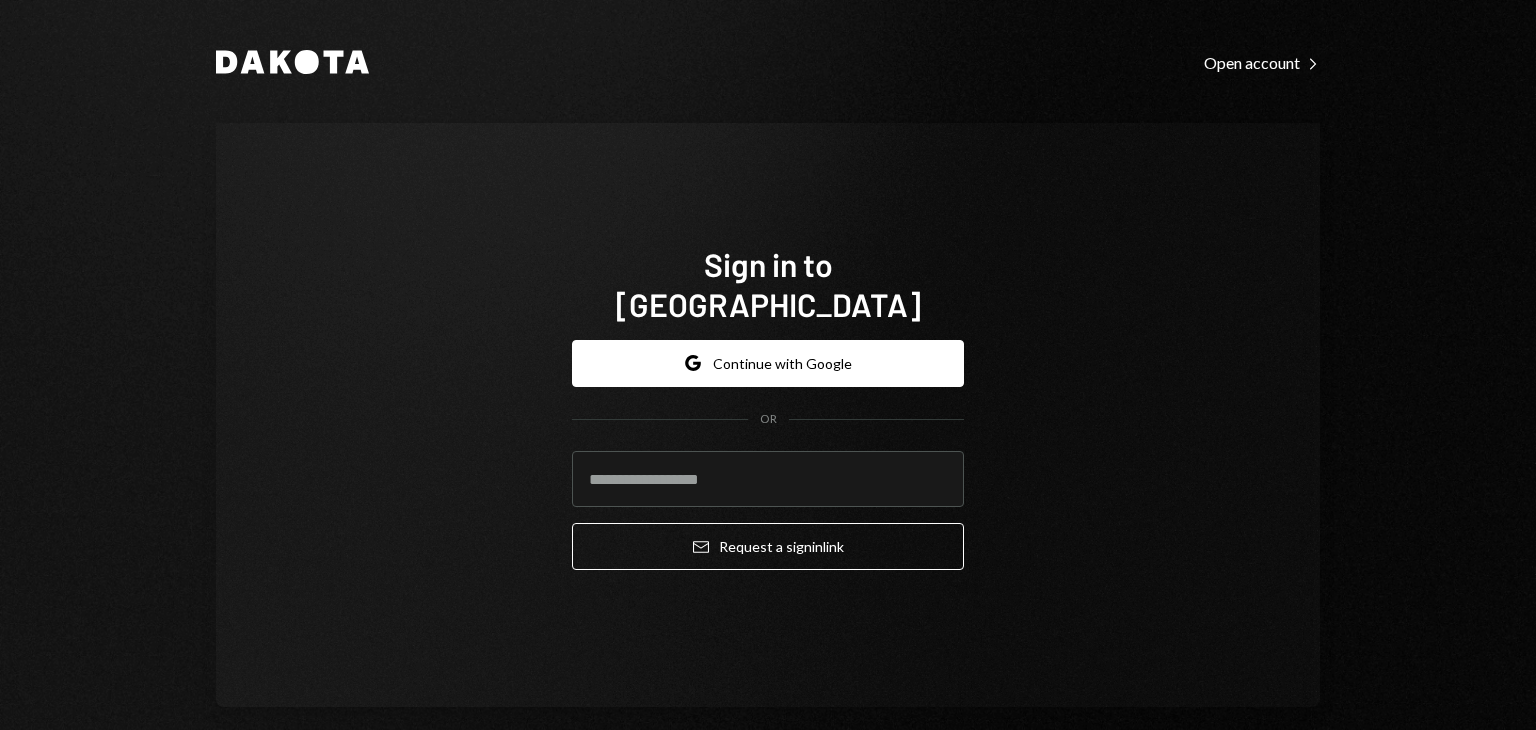 scroll, scrollTop: 0, scrollLeft: 0, axis: both 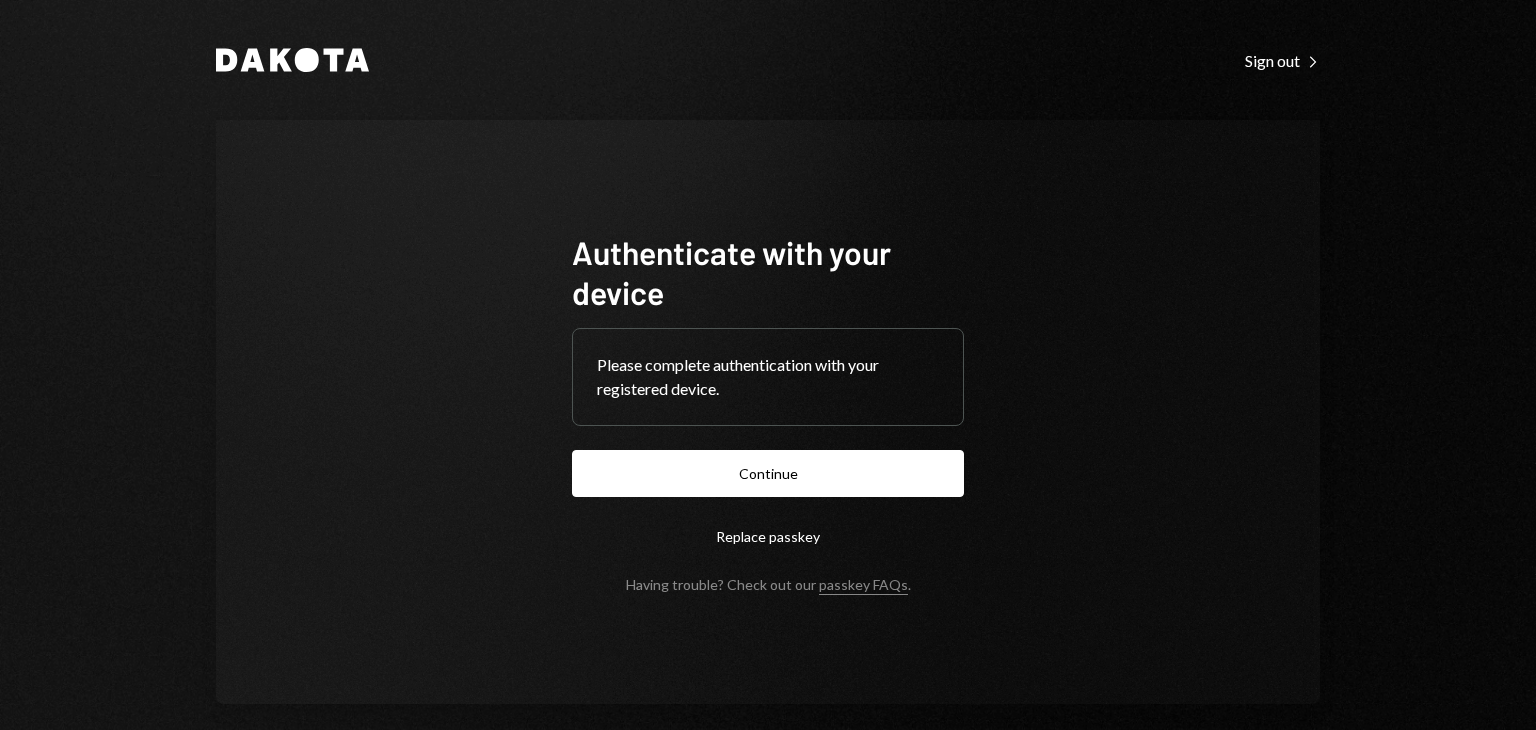 type 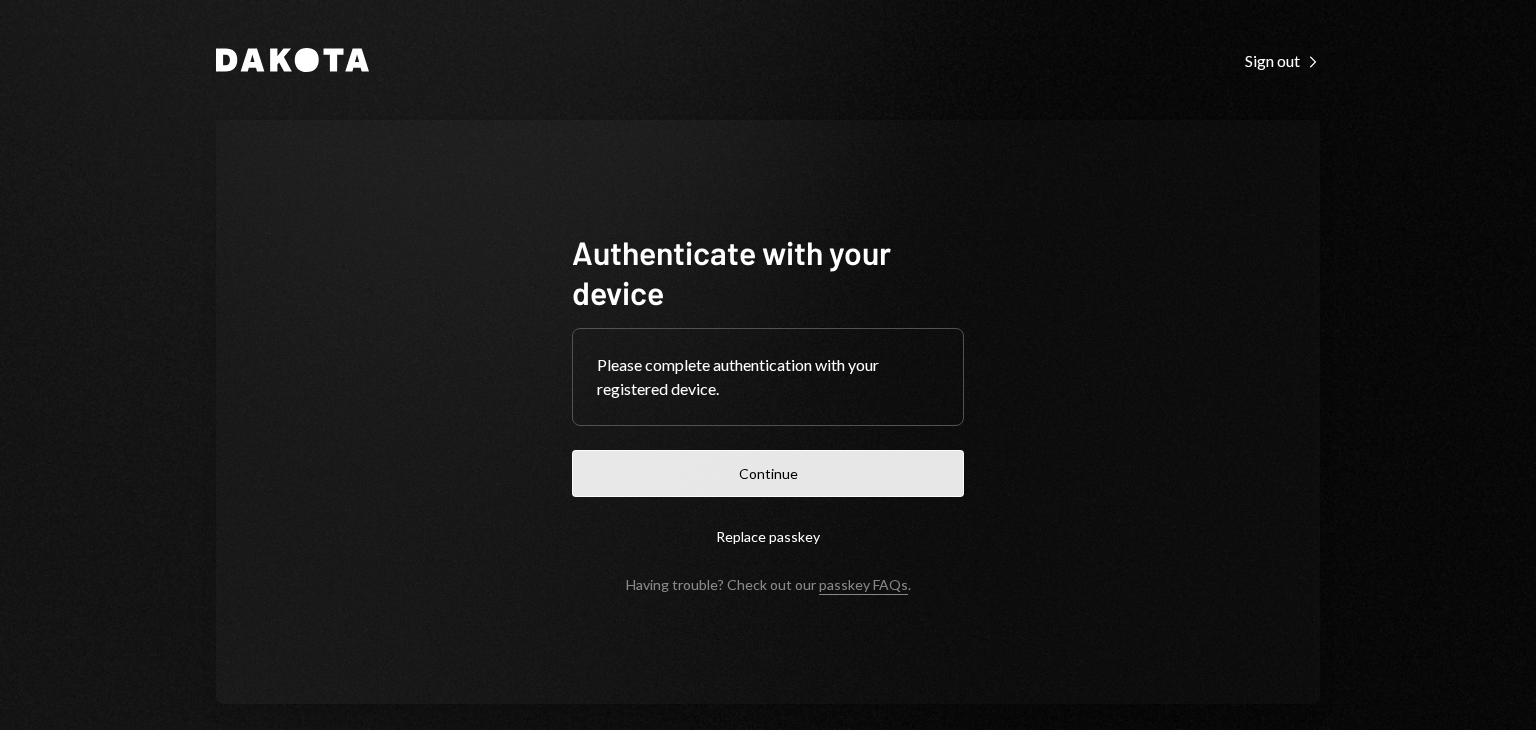click on "Continue" at bounding box center [768, 473] 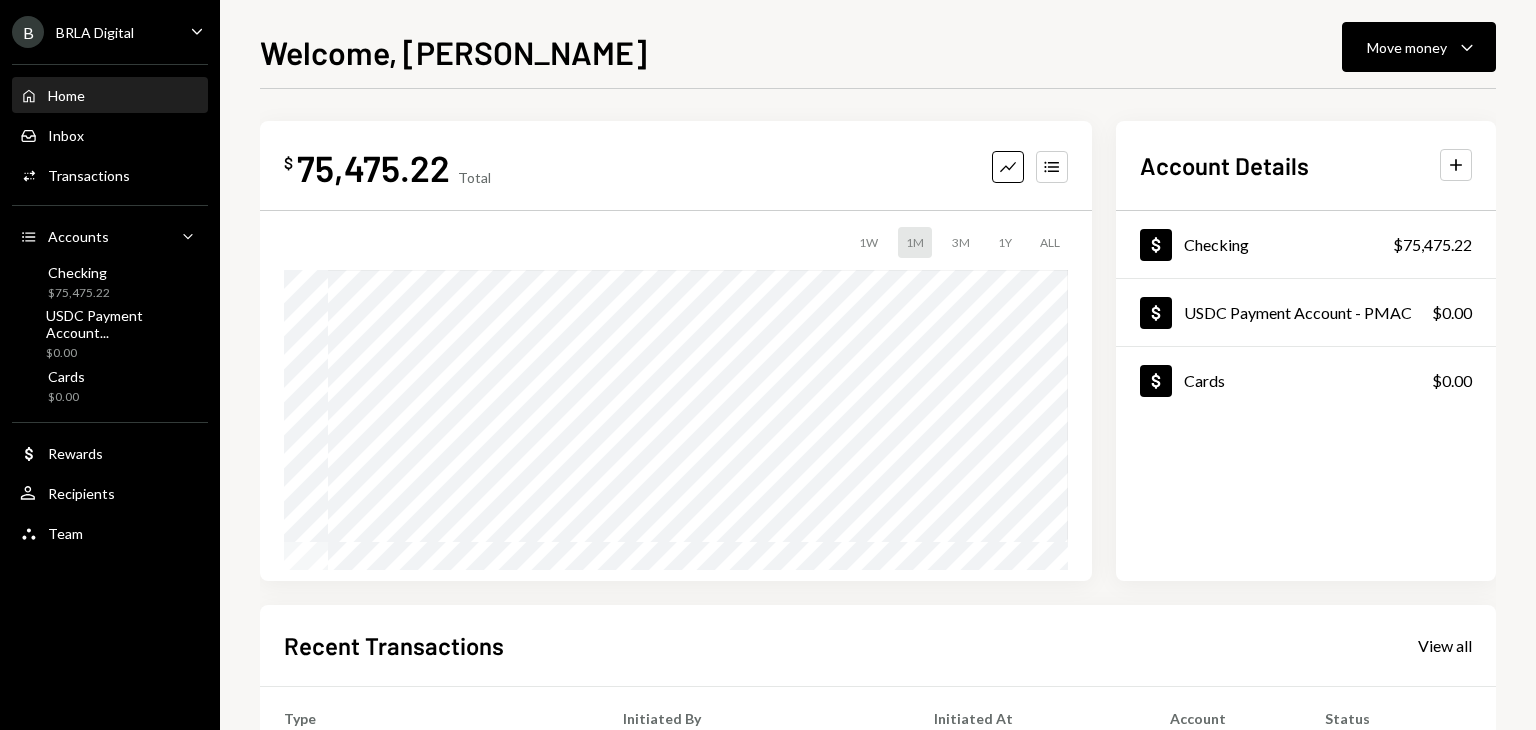 click on "Welcome, [PERSON_NAME] Move money Caret Down $ 75,475.22 Total Graph Accounts 1W 1M 3M 1Y ALL
$400.95
[DATE]
Account Details Plus Dollar Checking $75,475.22 Dollar USDC Payment Account - PMAC $0.00 Dollar Cards $0.00 Recent Transactions View all Type Initiated By Initiated At Account Status Deposit 75,075  USDC 0xe780...b6e245 Copy [DATE] 10:55 AM Checking Completed Withdrawal 749,874  USDC [PERSON_NAME][DATE] [DATE] 3:41 PM Checking Completed Withdrawal 1  USDC [PERSON_NAME][DATE] [DATE] 3:36 PM Checking Completed Withdrawal 749,875  USDC [PERSON_NAME][DATE] [DATE] 3:34 PM Checking Canceled Deposit 749,875  USDC 0x4c2c...A200B8 Copy [DATE] 3:01 PM Checking Completed" at bounding box center [878, 365] 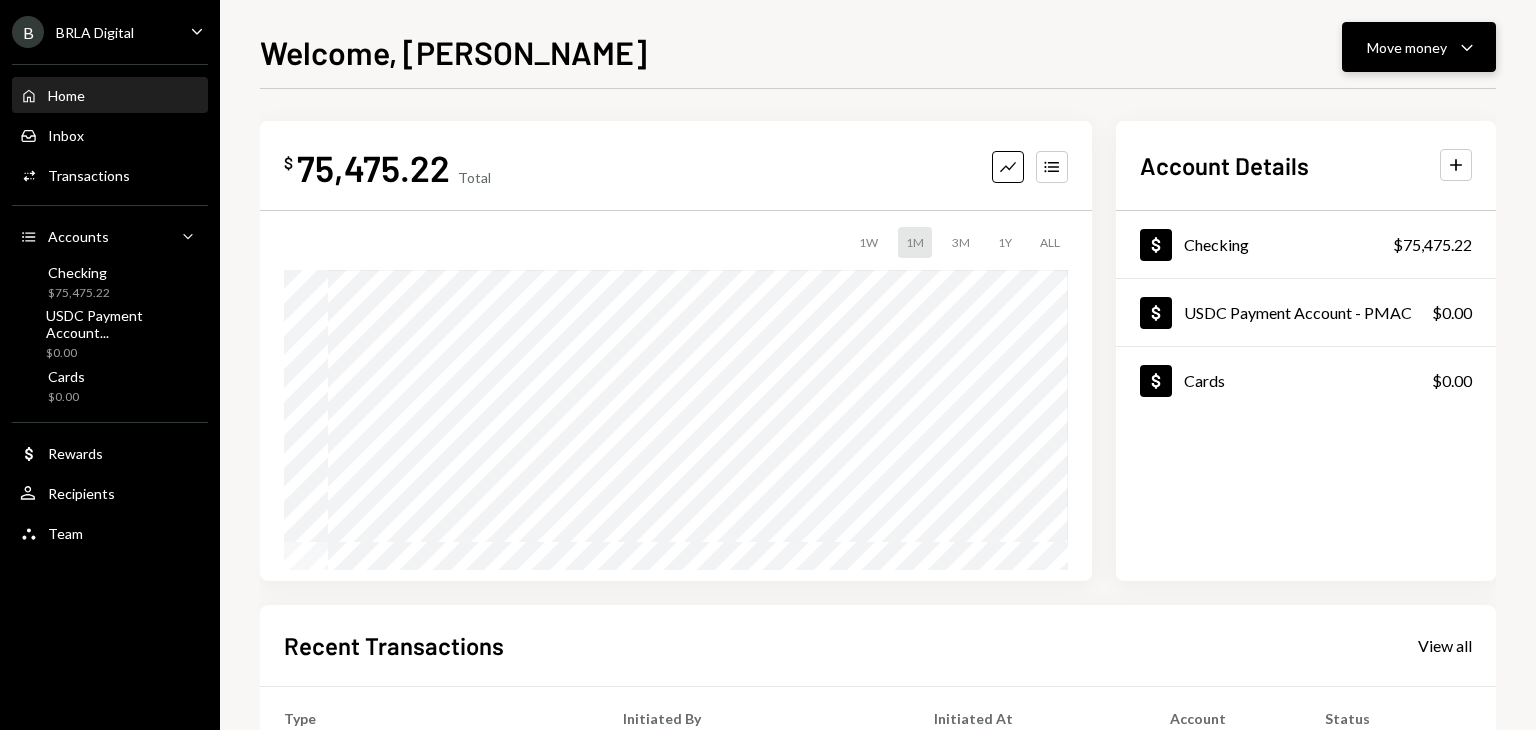 click on "Move money Caret Down" at bounding box center [1419, 47] 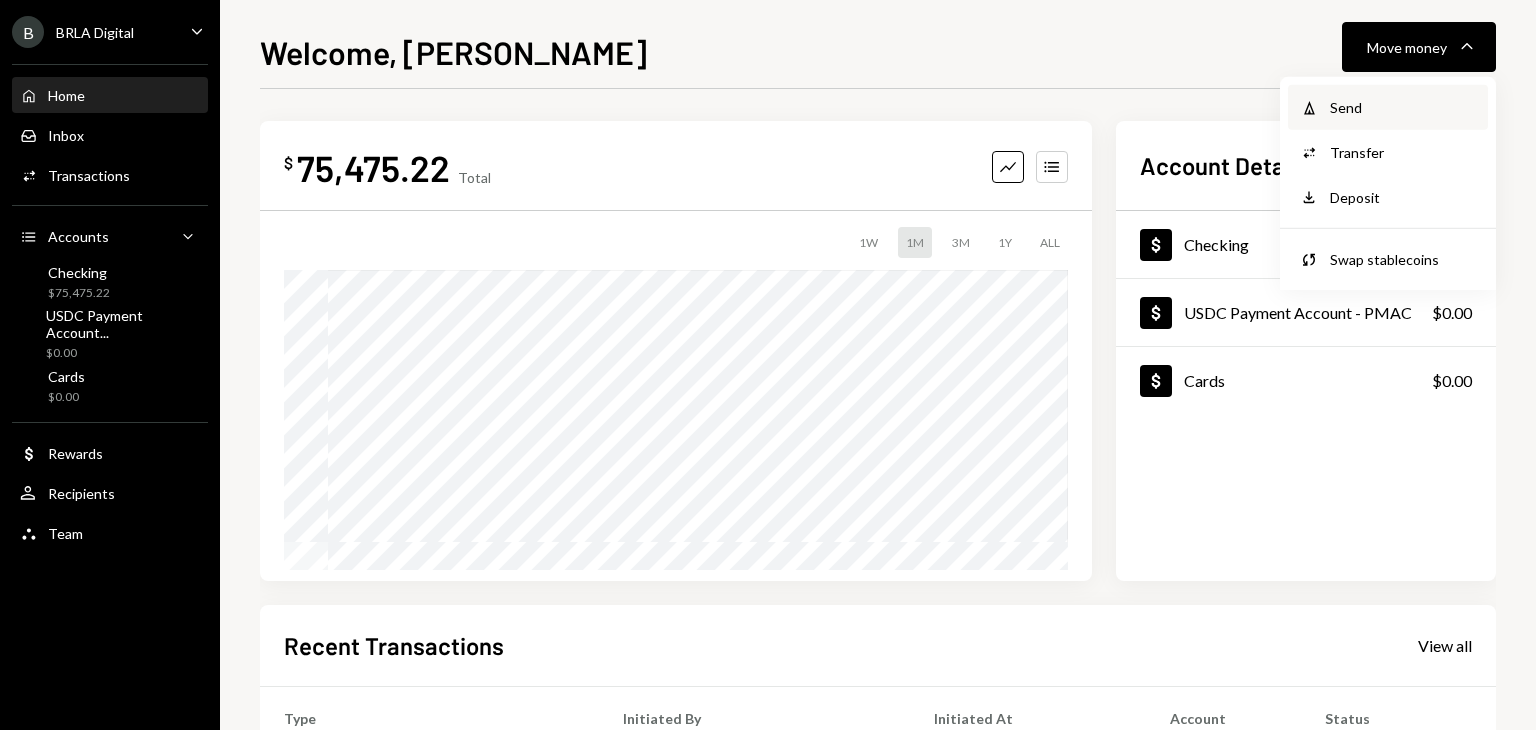 click on "Send" at bounding box center (1403, 107) 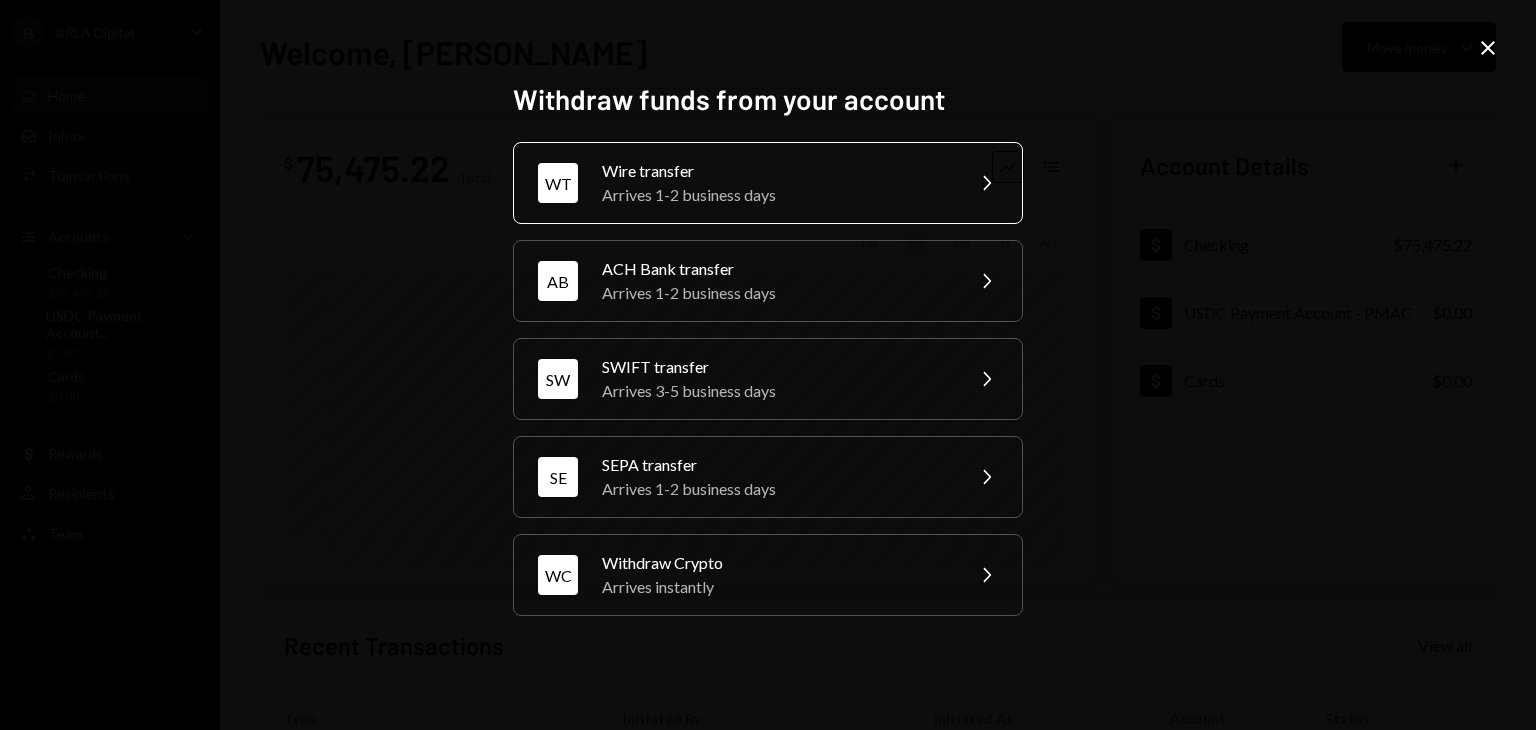 click on "Arrives 1-2 business days" at bounding box center [776, 195] 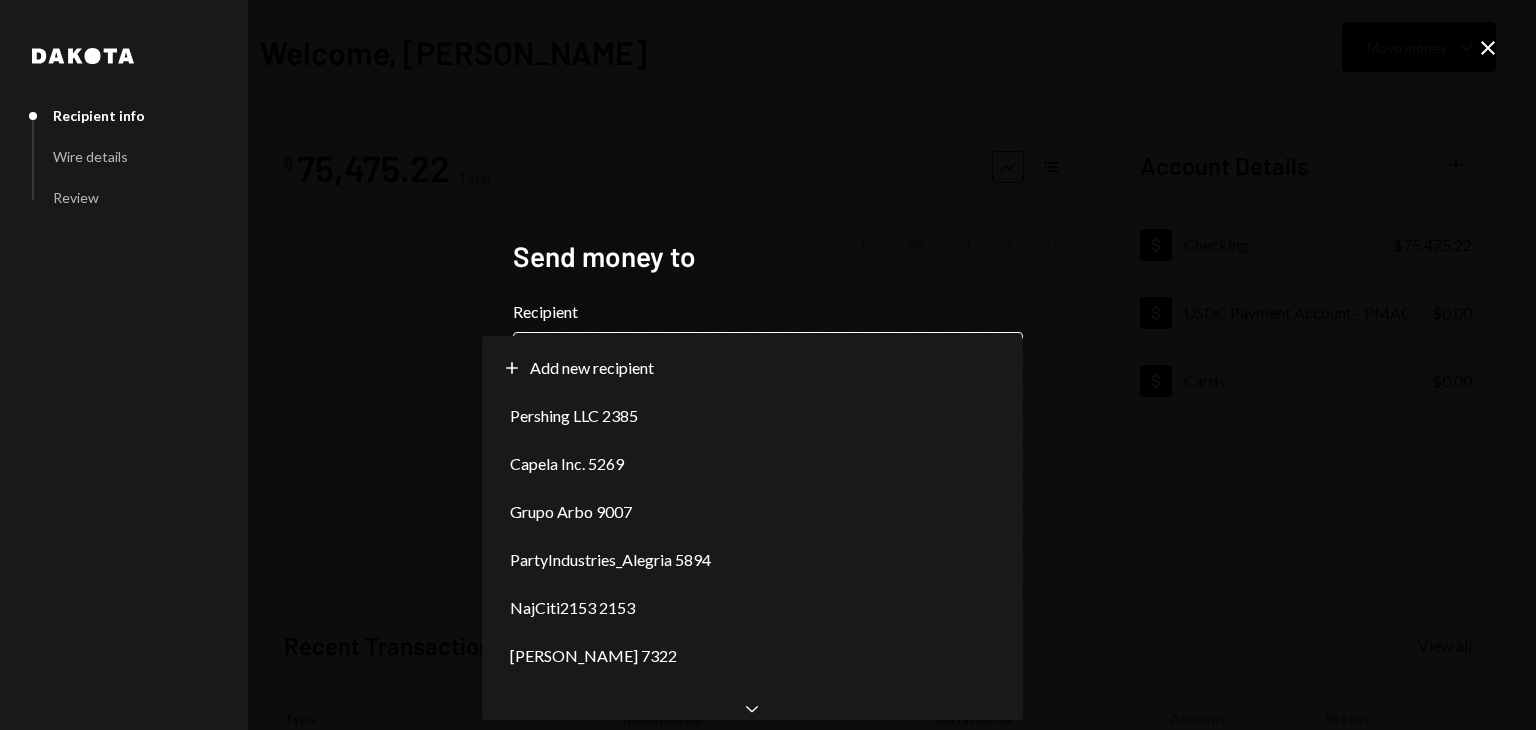 click on "**********" at bounding box center (768, 365) 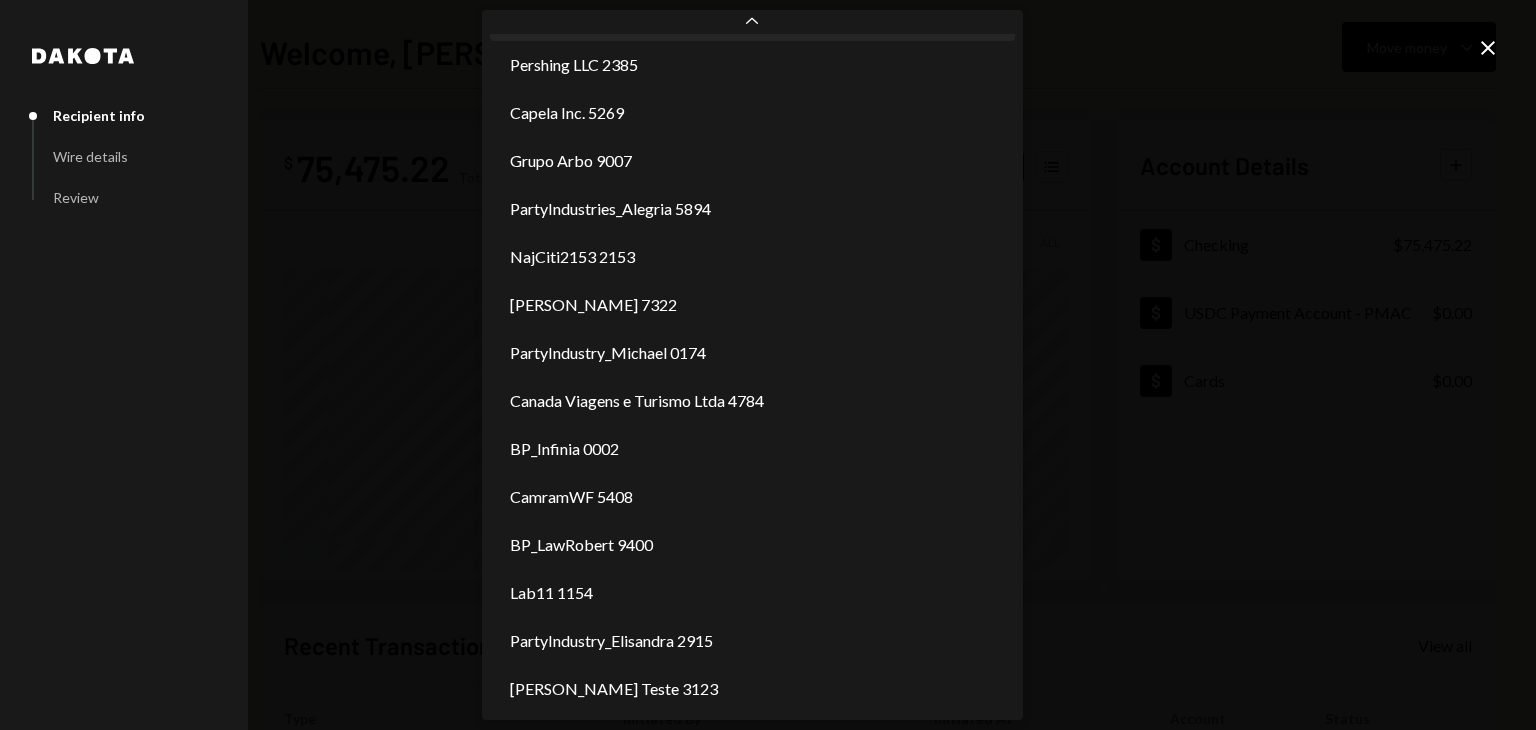 scroll, scrollTop: 0, scrollLeft: 0, axis: both 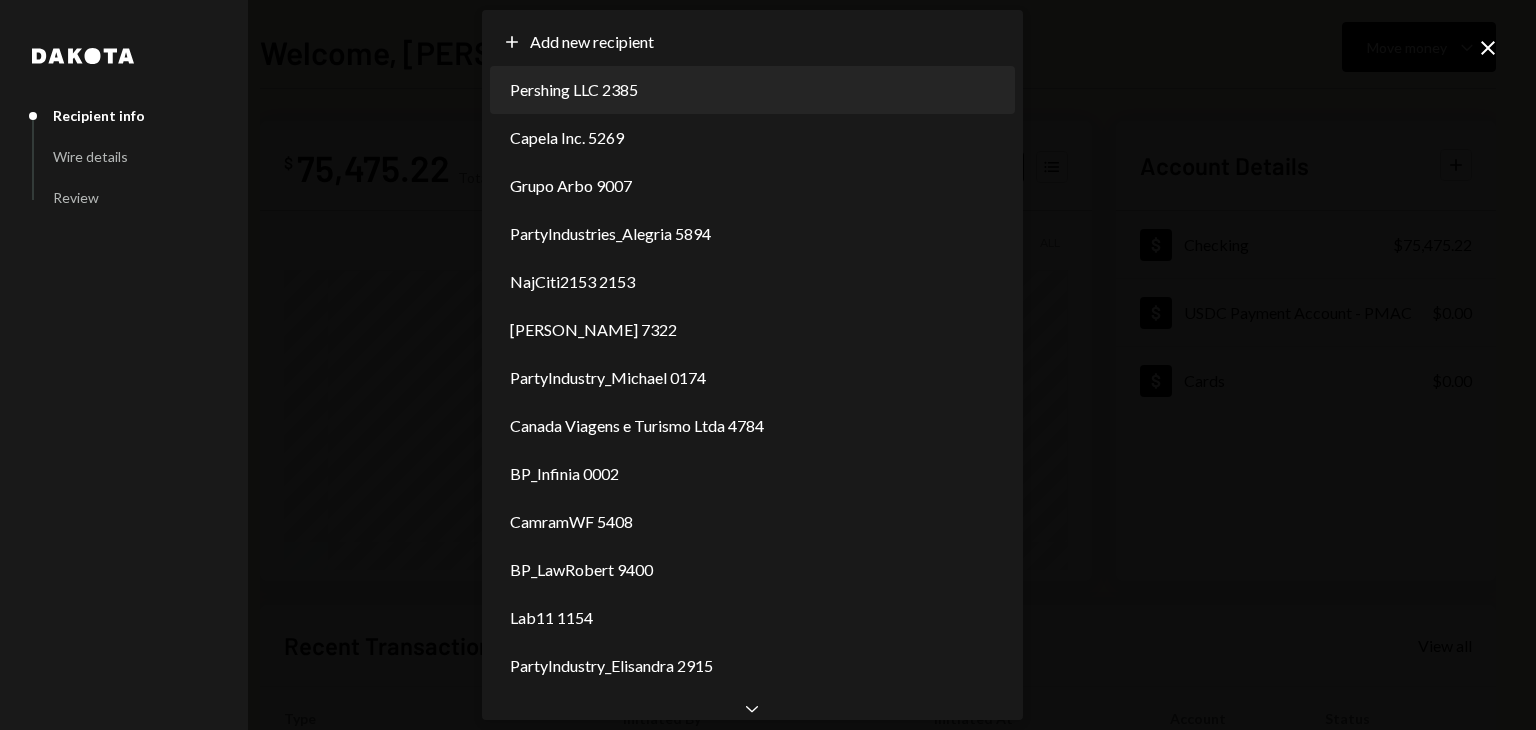 select on "**********" 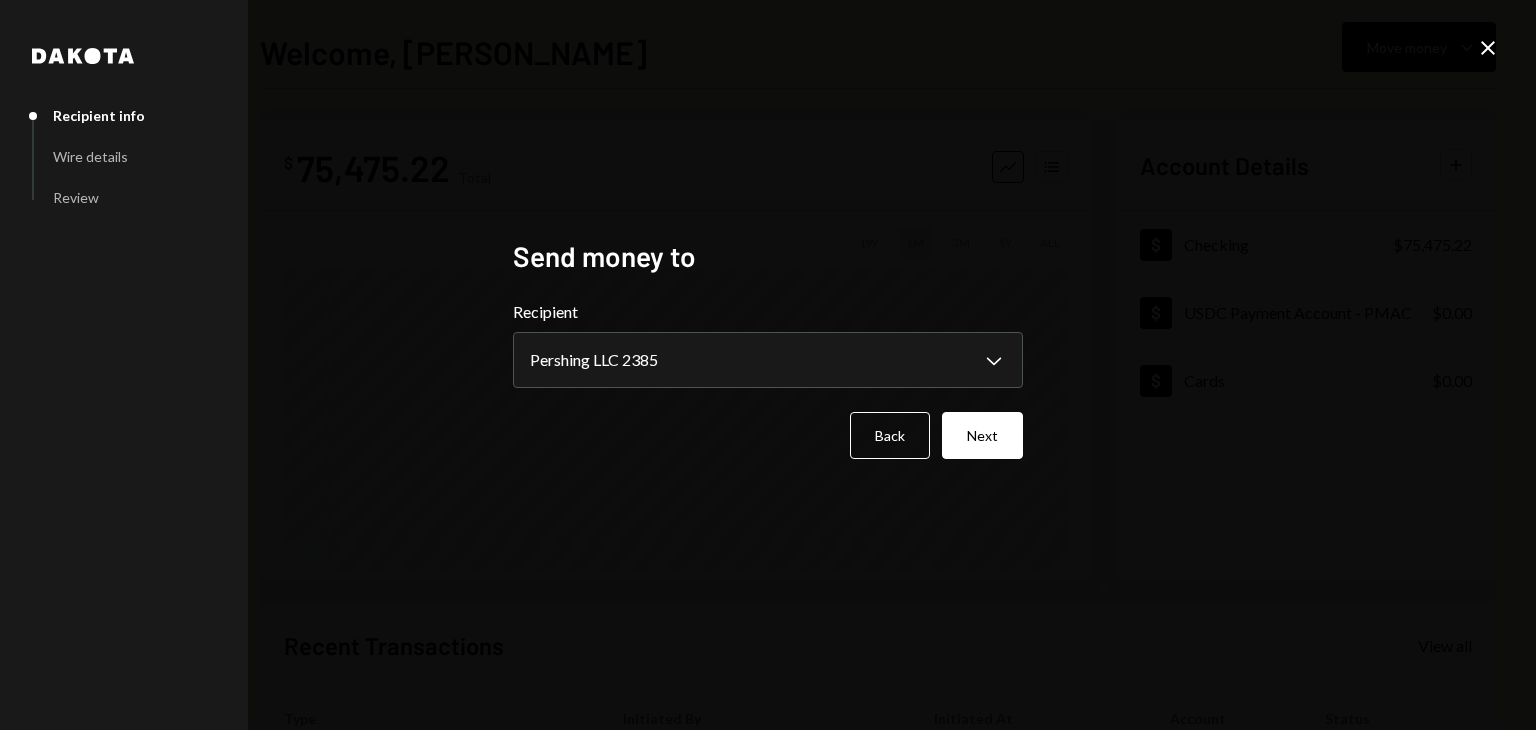 type 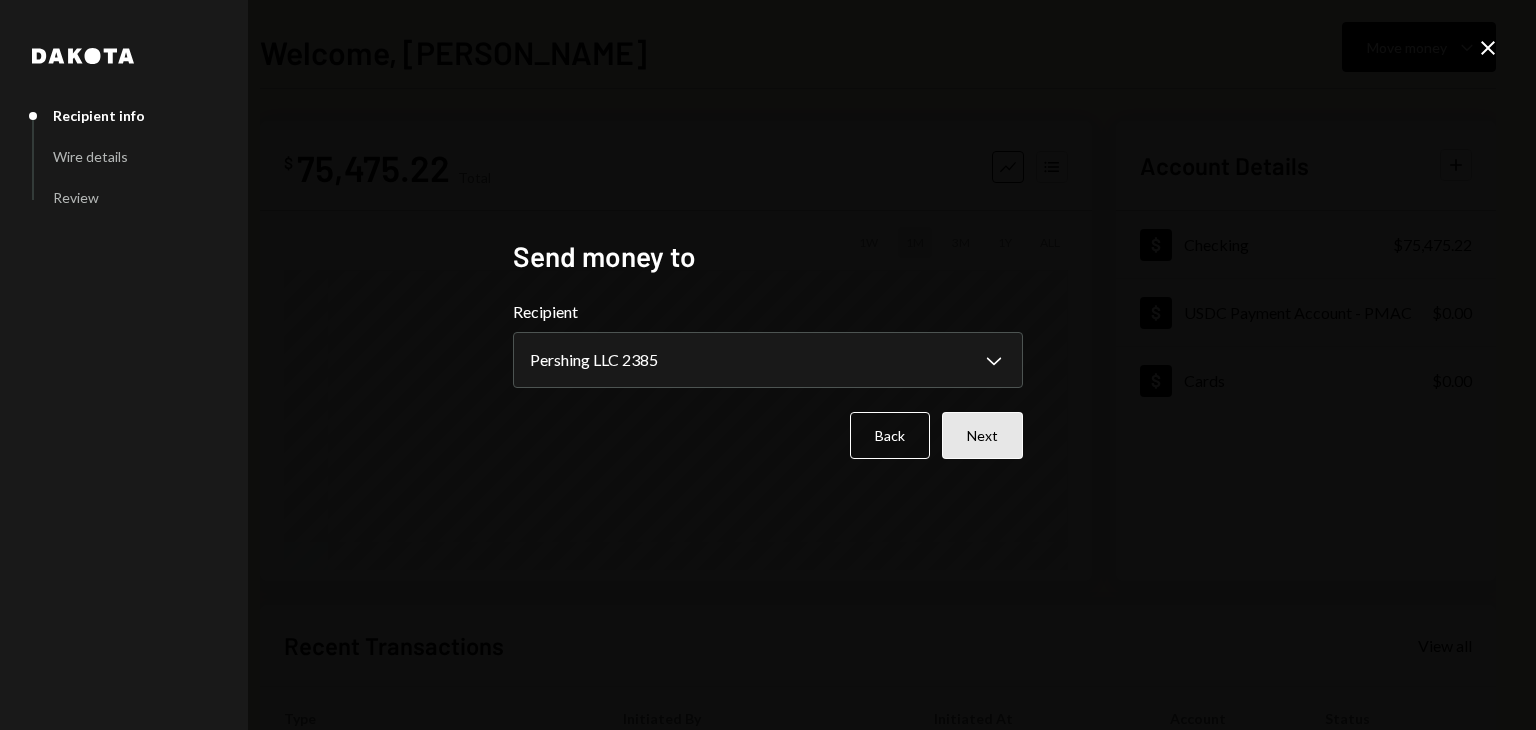 click on "Next" at bounding box center [982, 435] 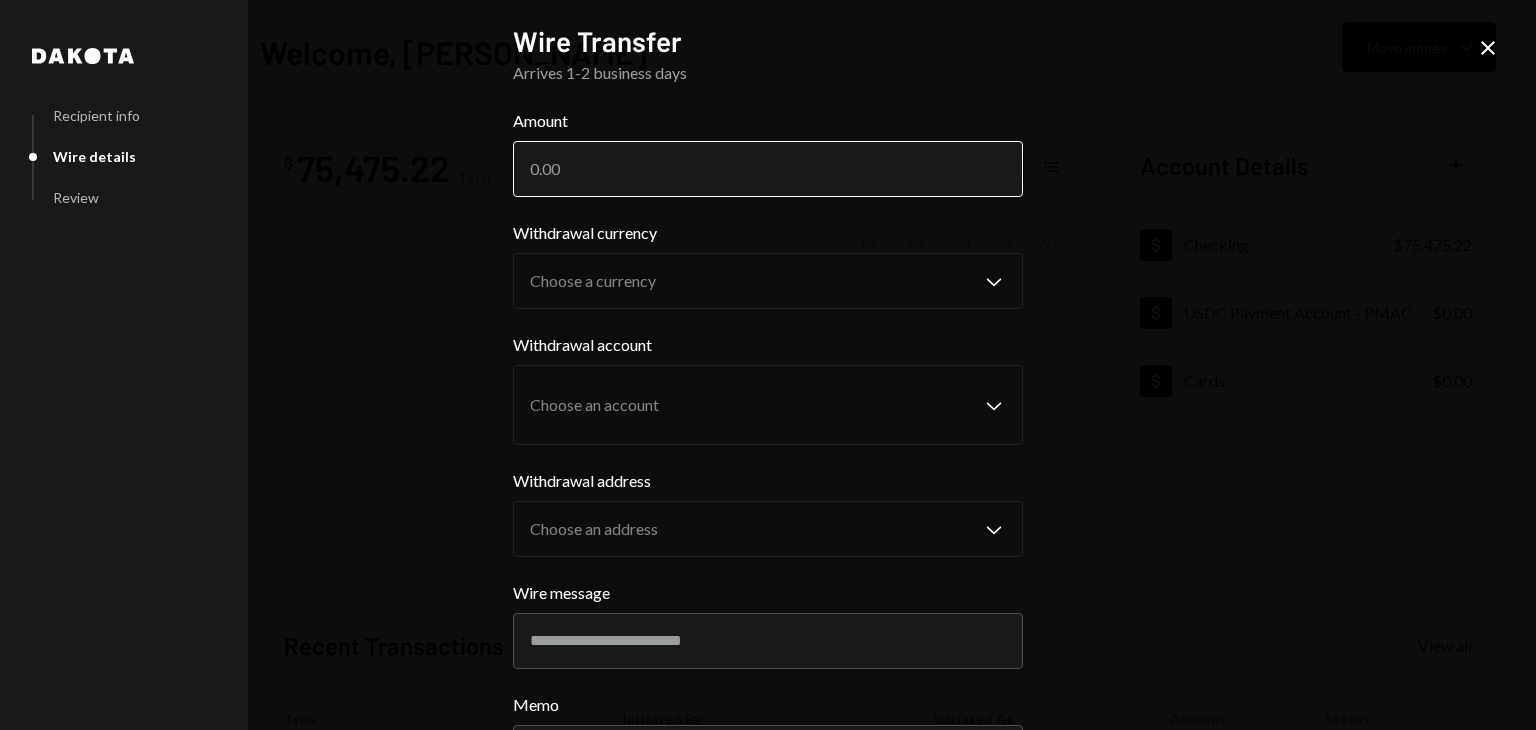 click on "Amount" at bounding box center [768, 169] 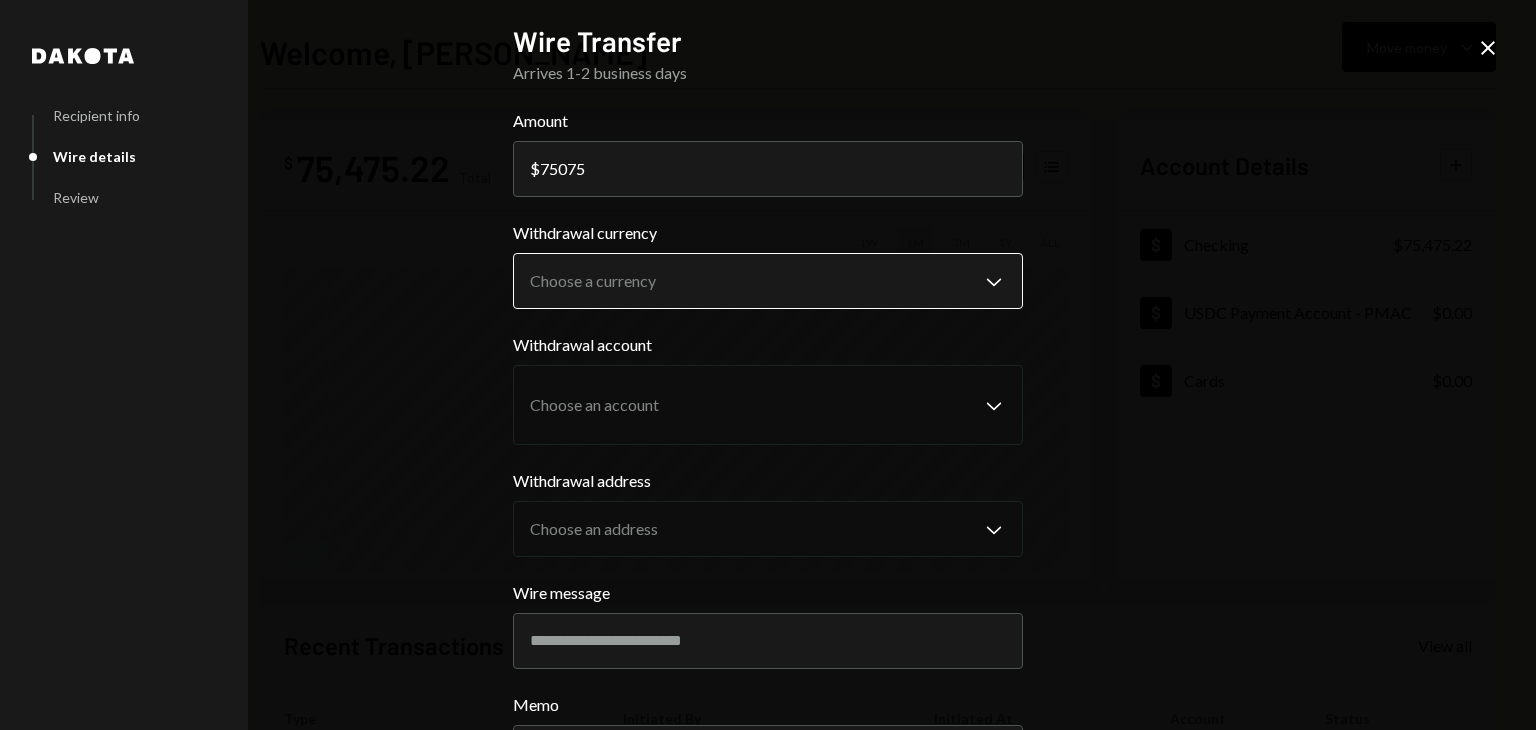 type on "75075" 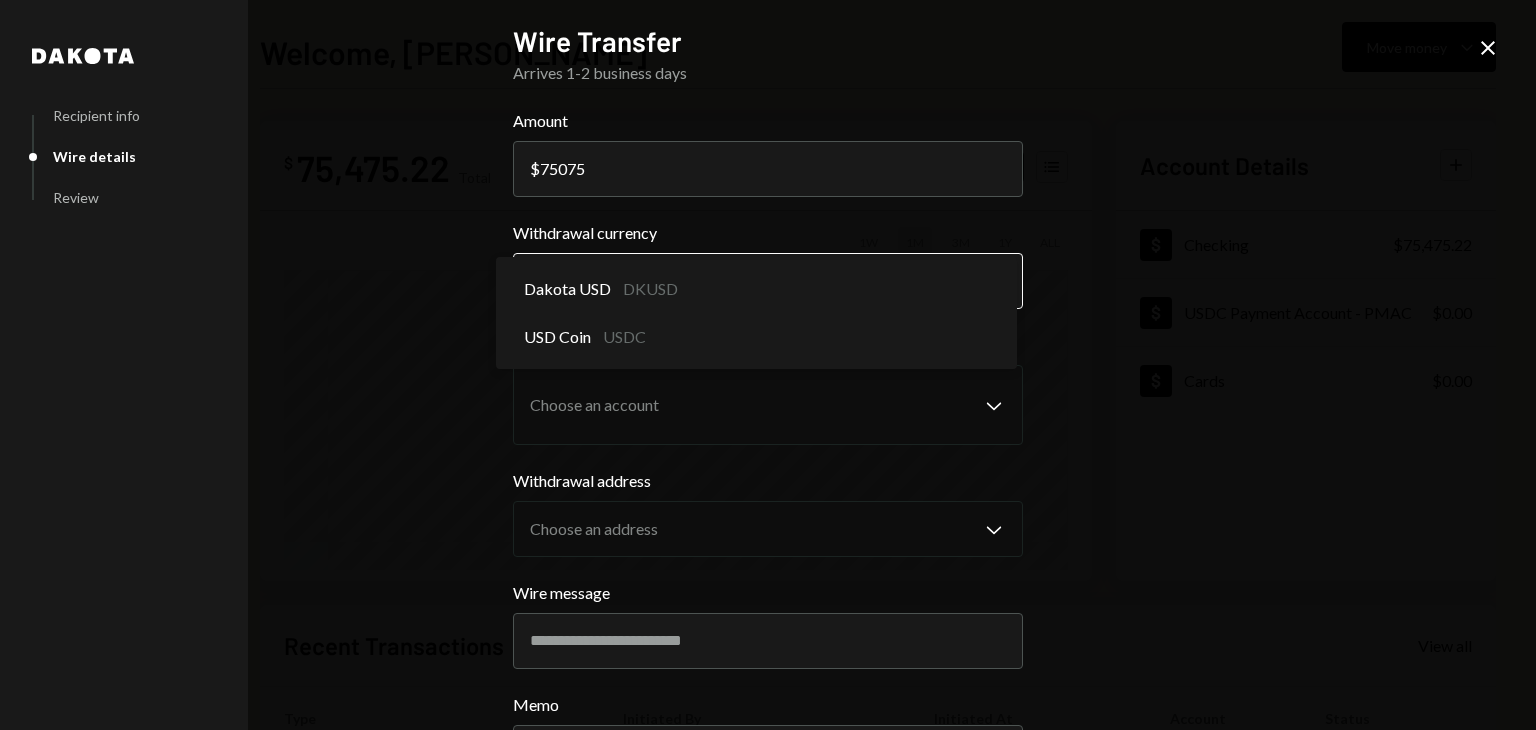 click on "**********" at bounding box center [768, 365] 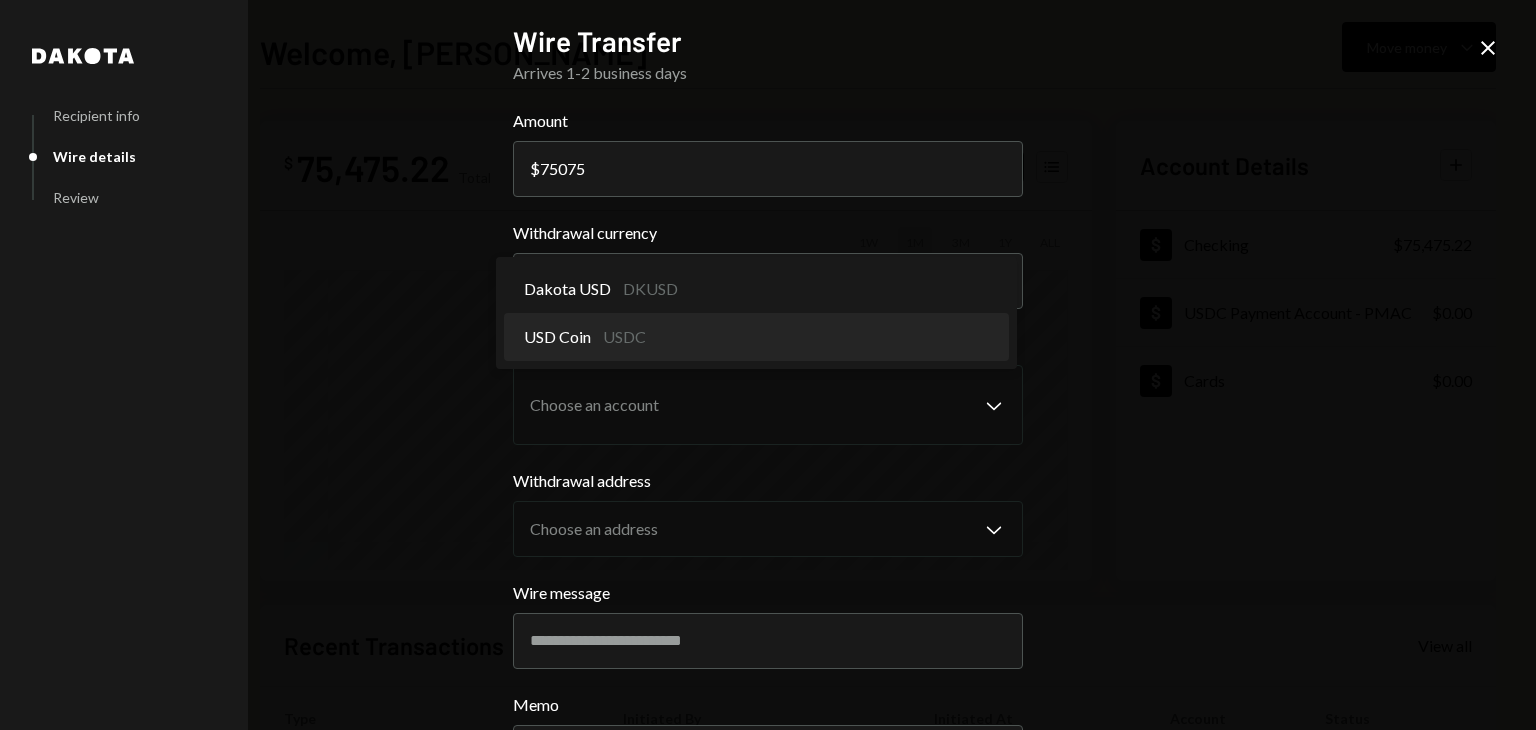 select on "****" 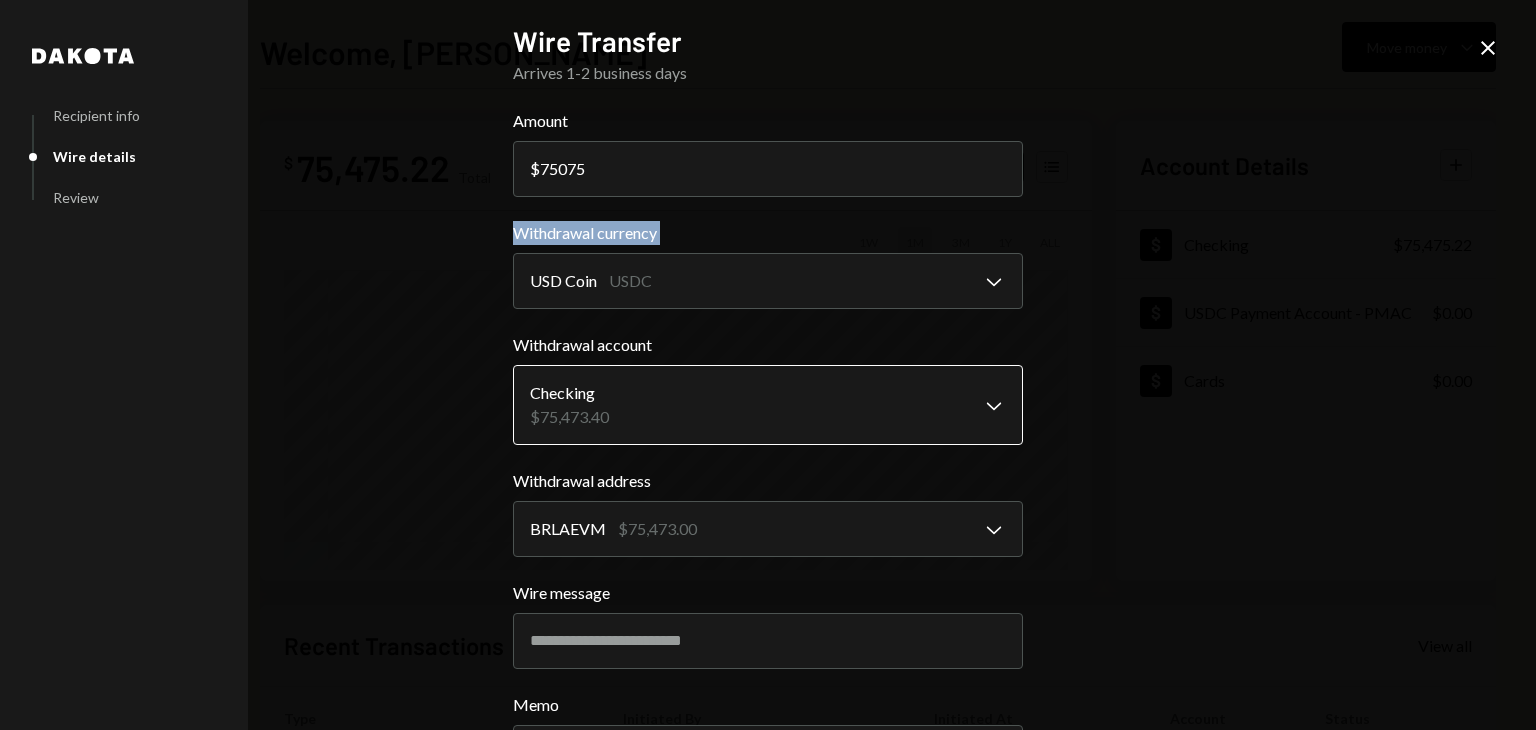 drag, startPoint x: 398, startPoint y: 238, endPoint x: 508, endPoint y: 387, distance: 185.20529 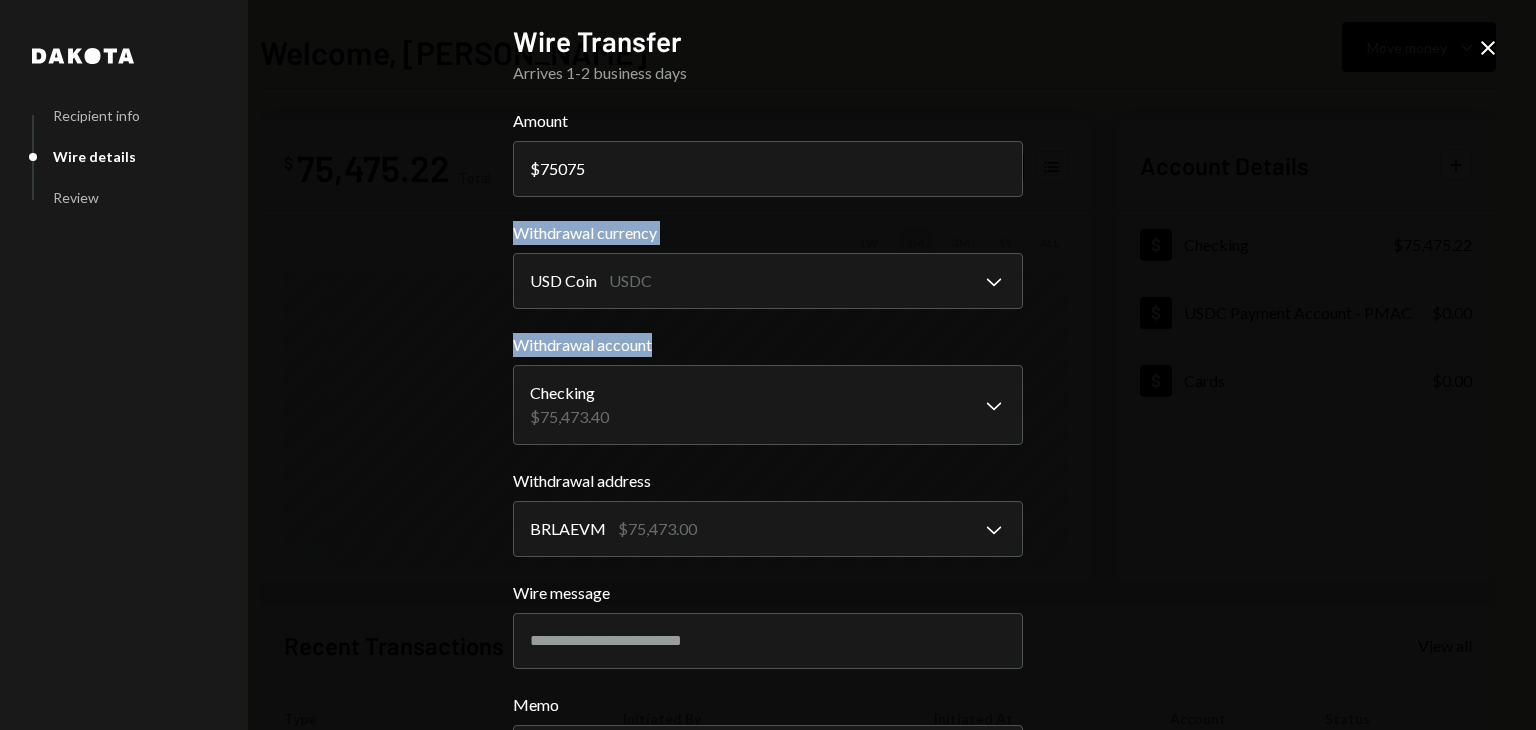 drag, startPoint x: 508, startPoint y: 387, endPoint x: 473, endPoint y: 351, distance: 50.20956 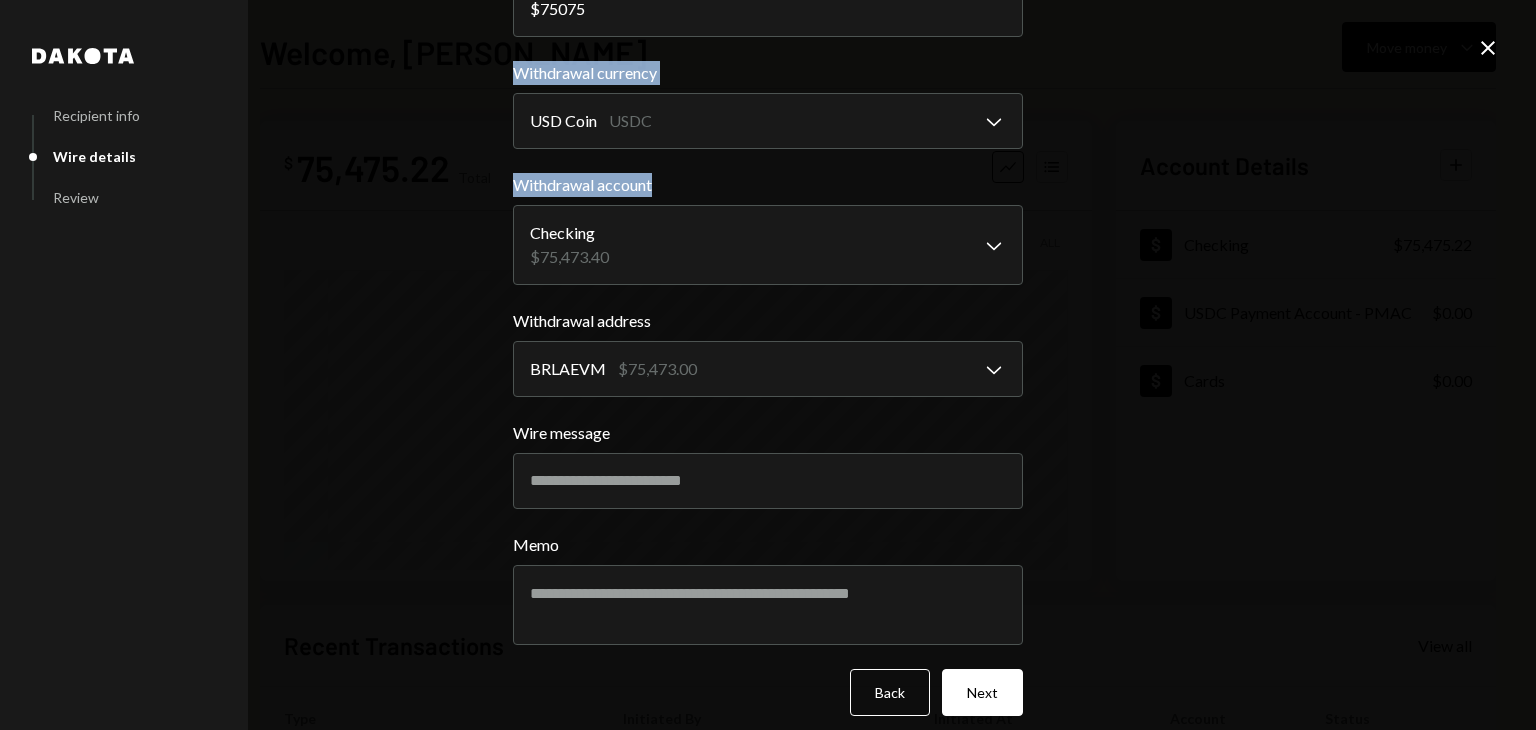 scroll, scrollTop: 177, scrollLeft: 0, axis: vertical 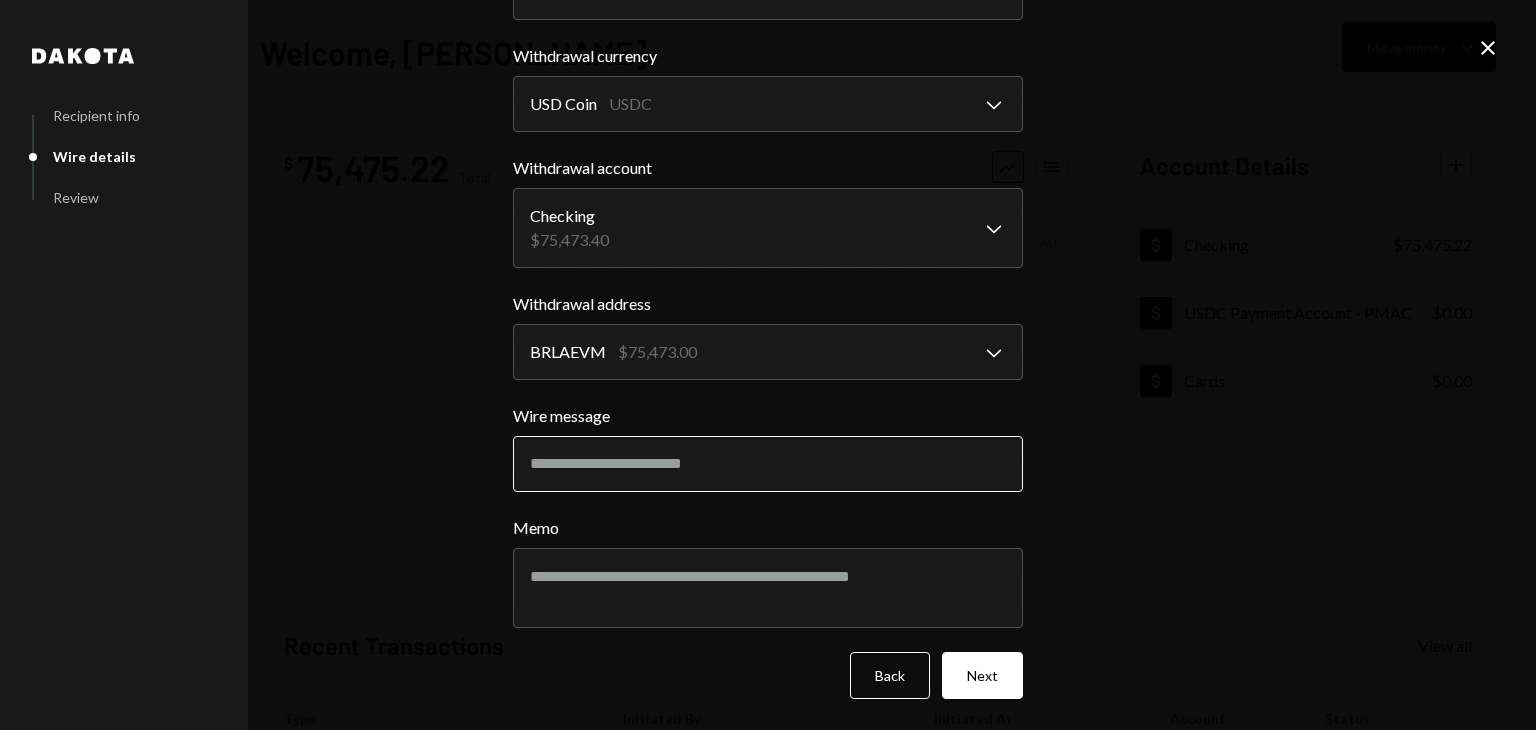 click on "Wire message" at bounding box center (768, 464) 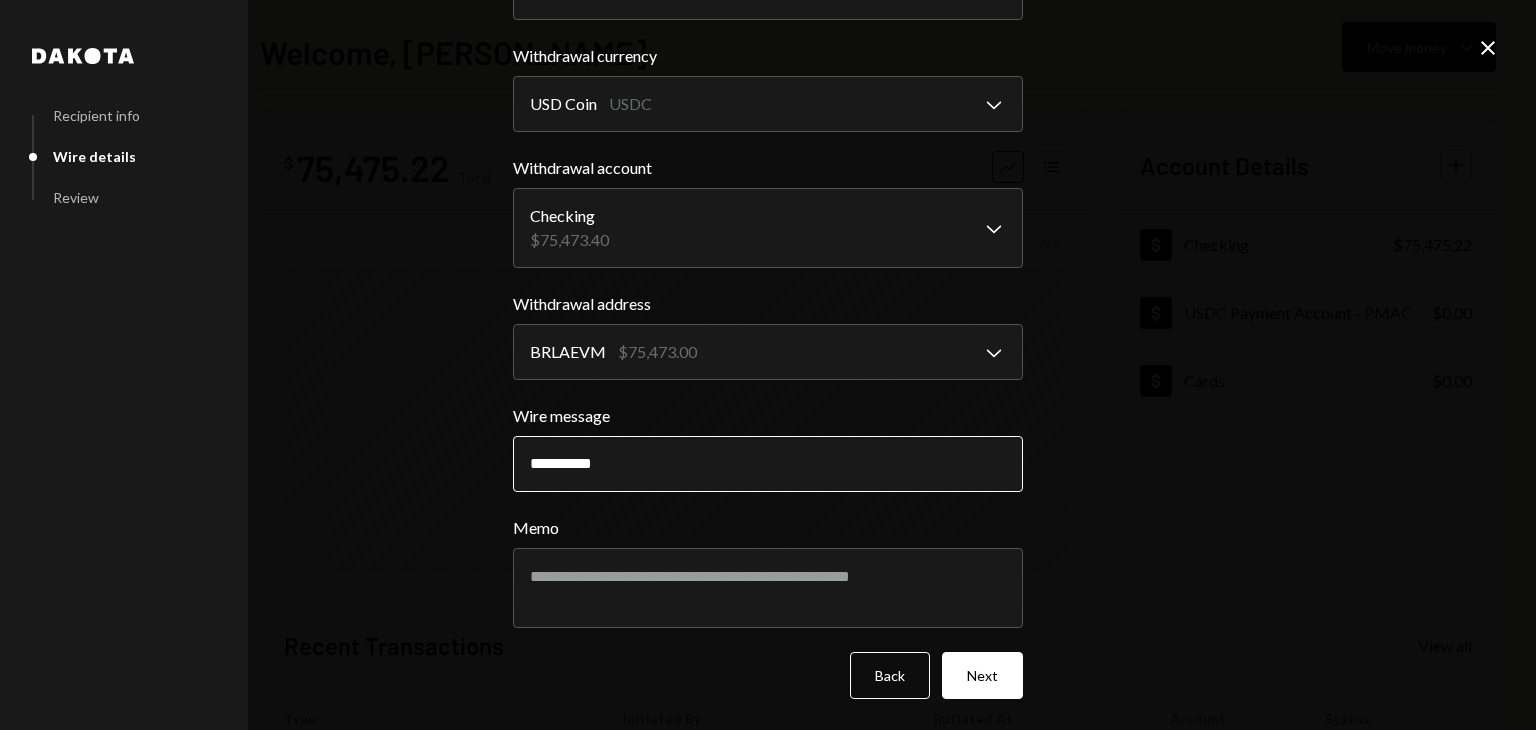 click on "*********" at bounding box center (768, 464) 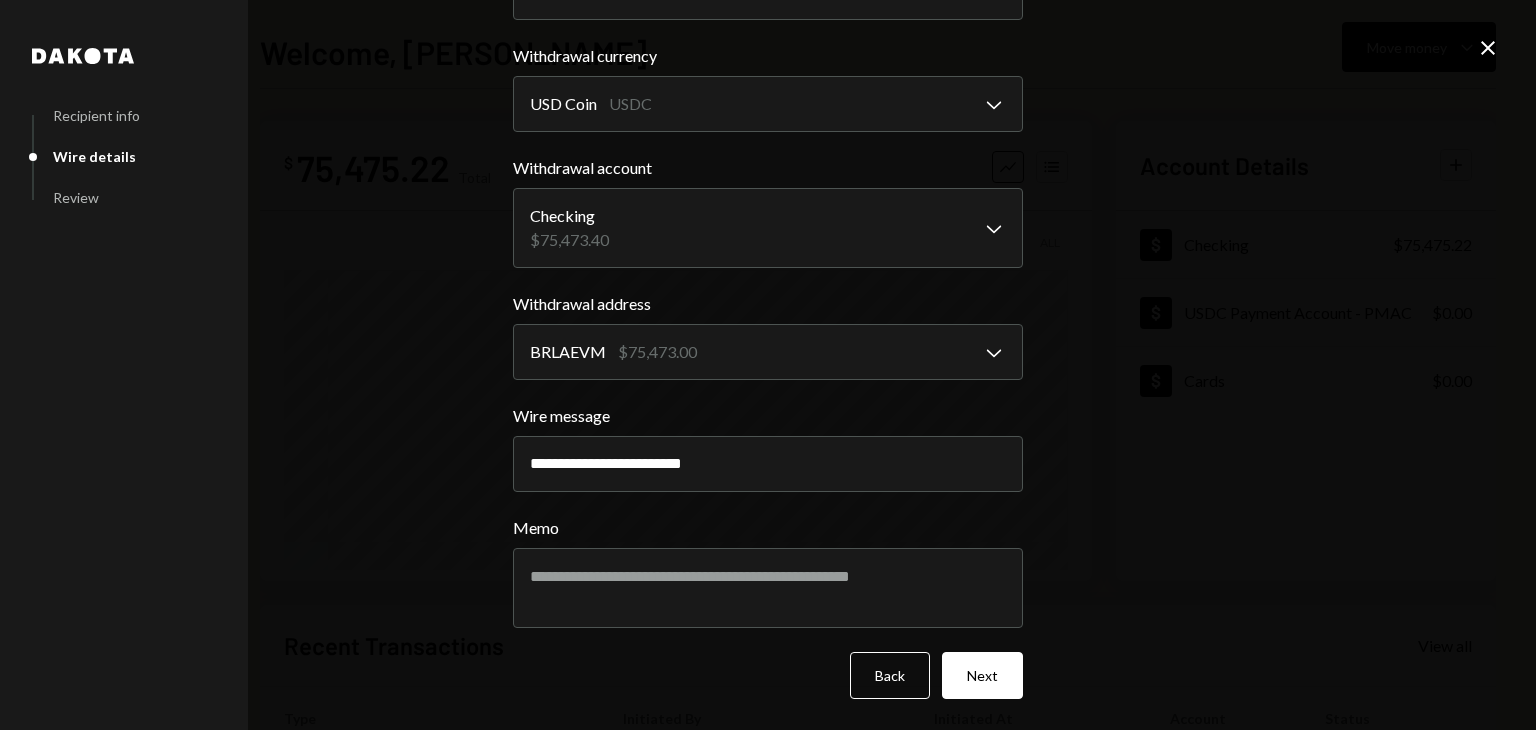 paste on "**********" 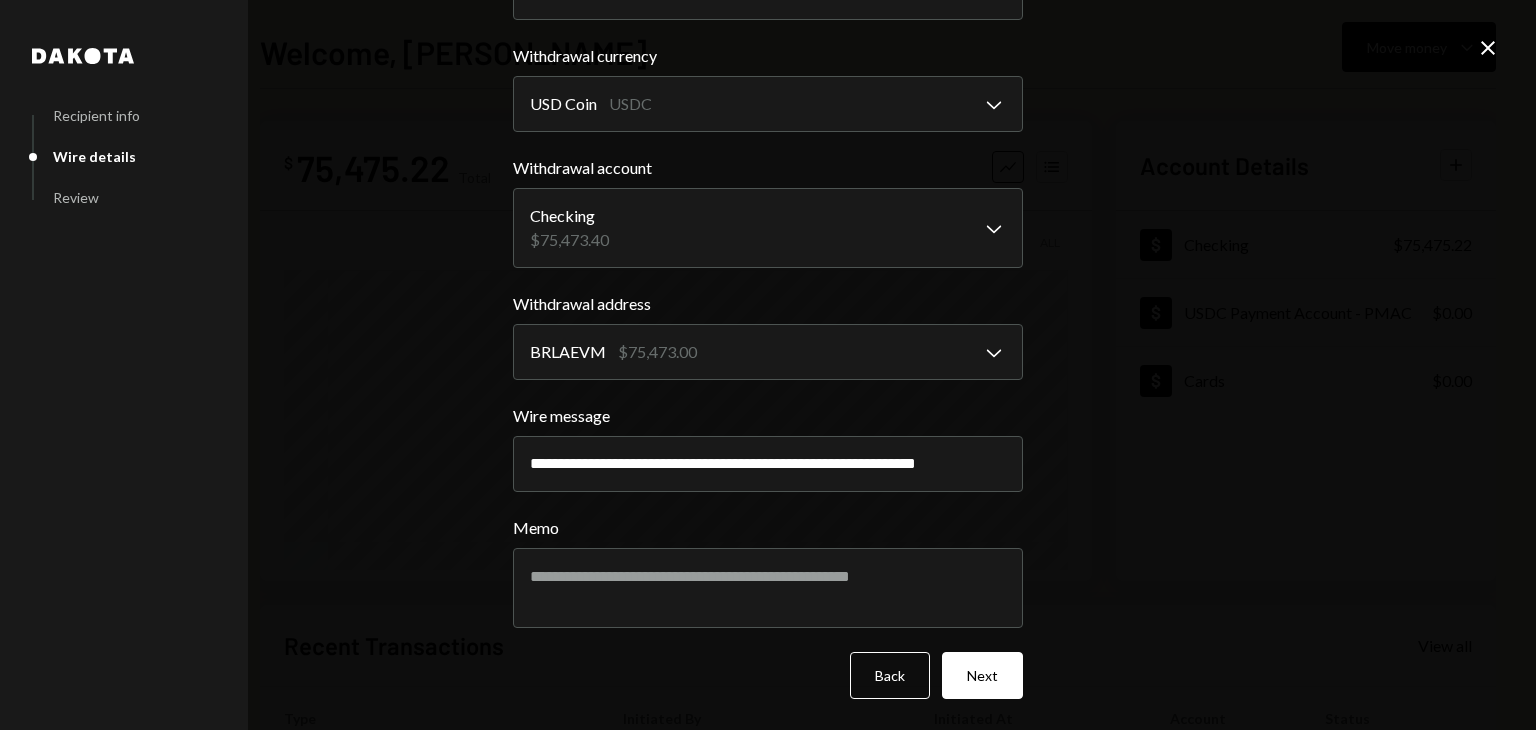 scroll, scrollTop: 0, scrollLeft: 47, axis: horizontal 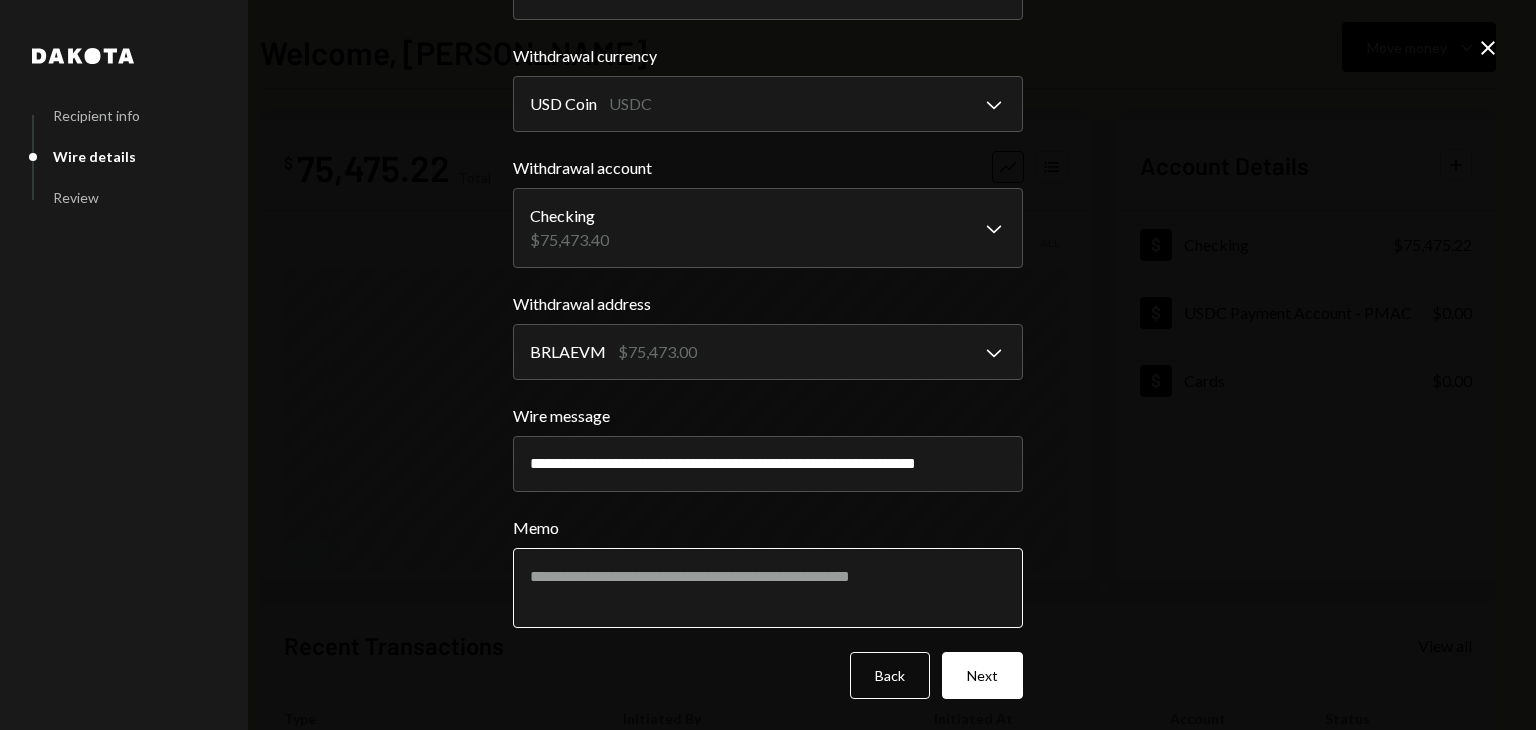 type on "**********" 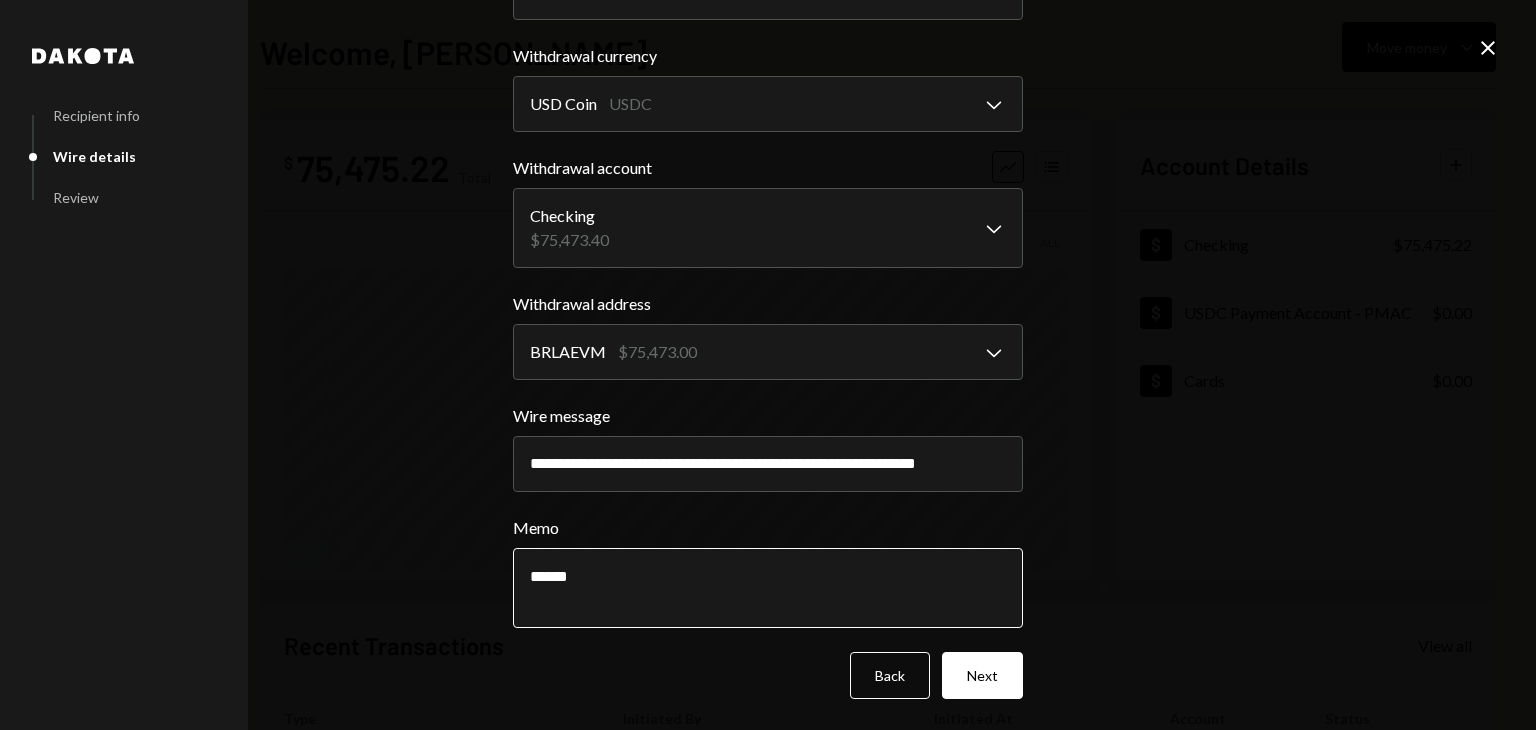 scroll, scrollTop: 176, scrollLeft: 0, axis: vertical 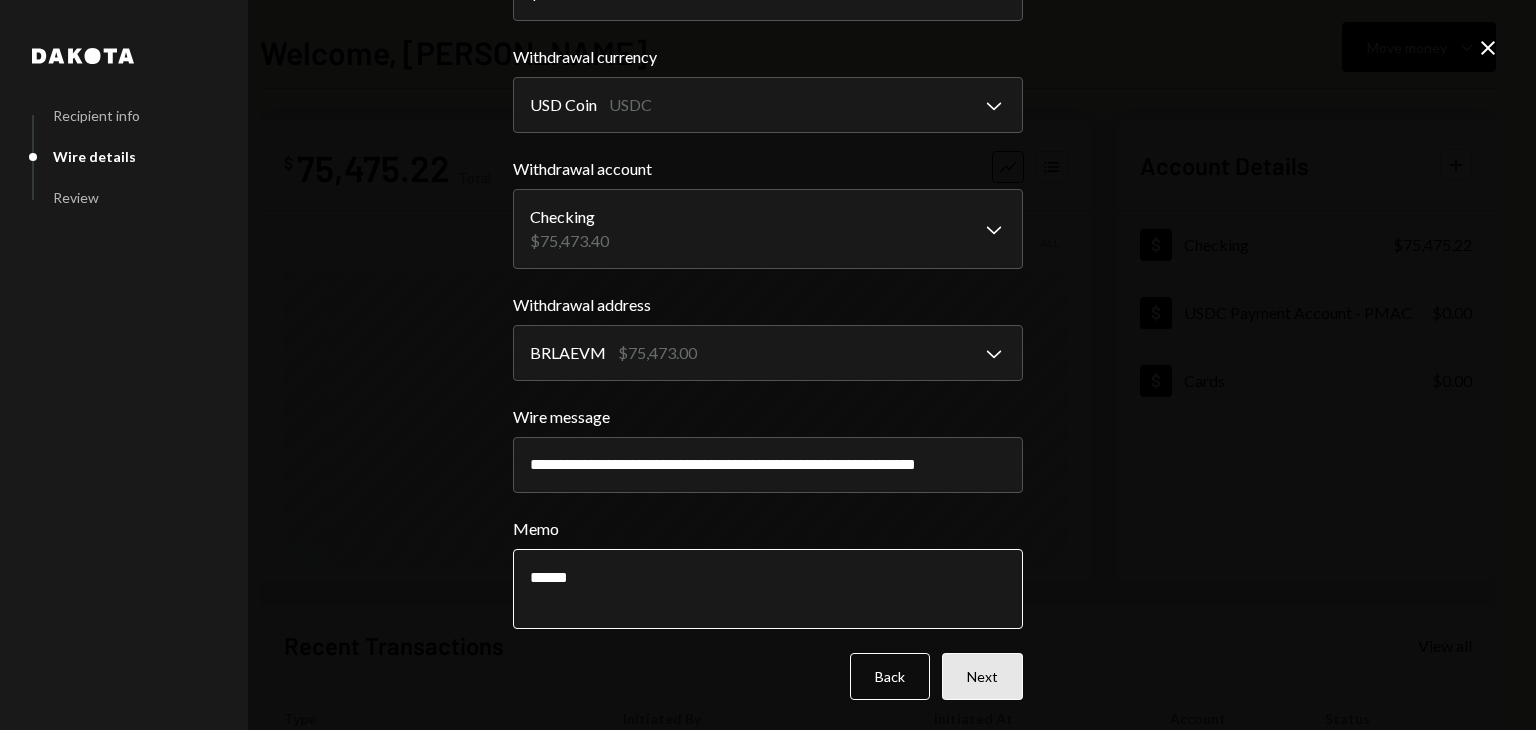 type on "******" 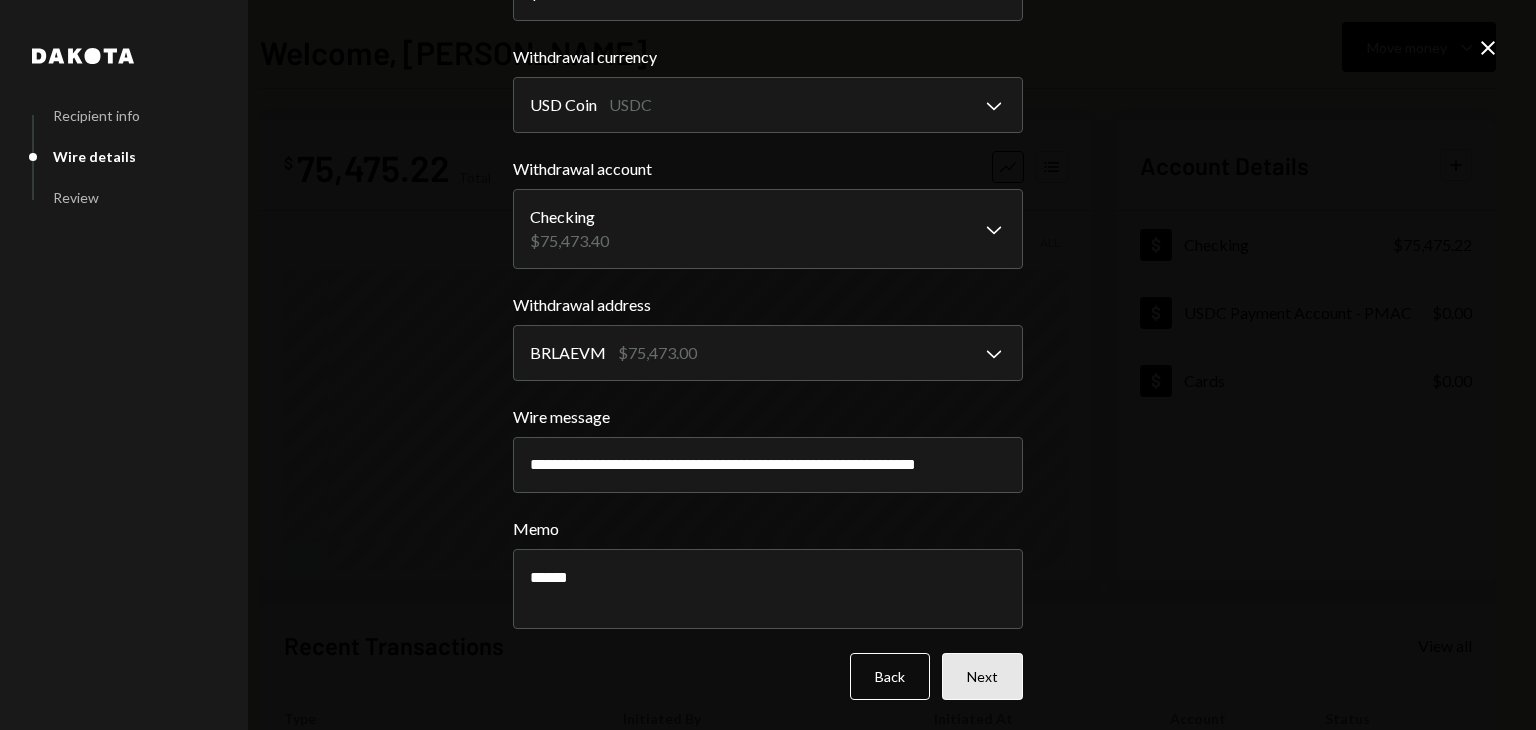 click on "Next" at bounding box center [982, 676] 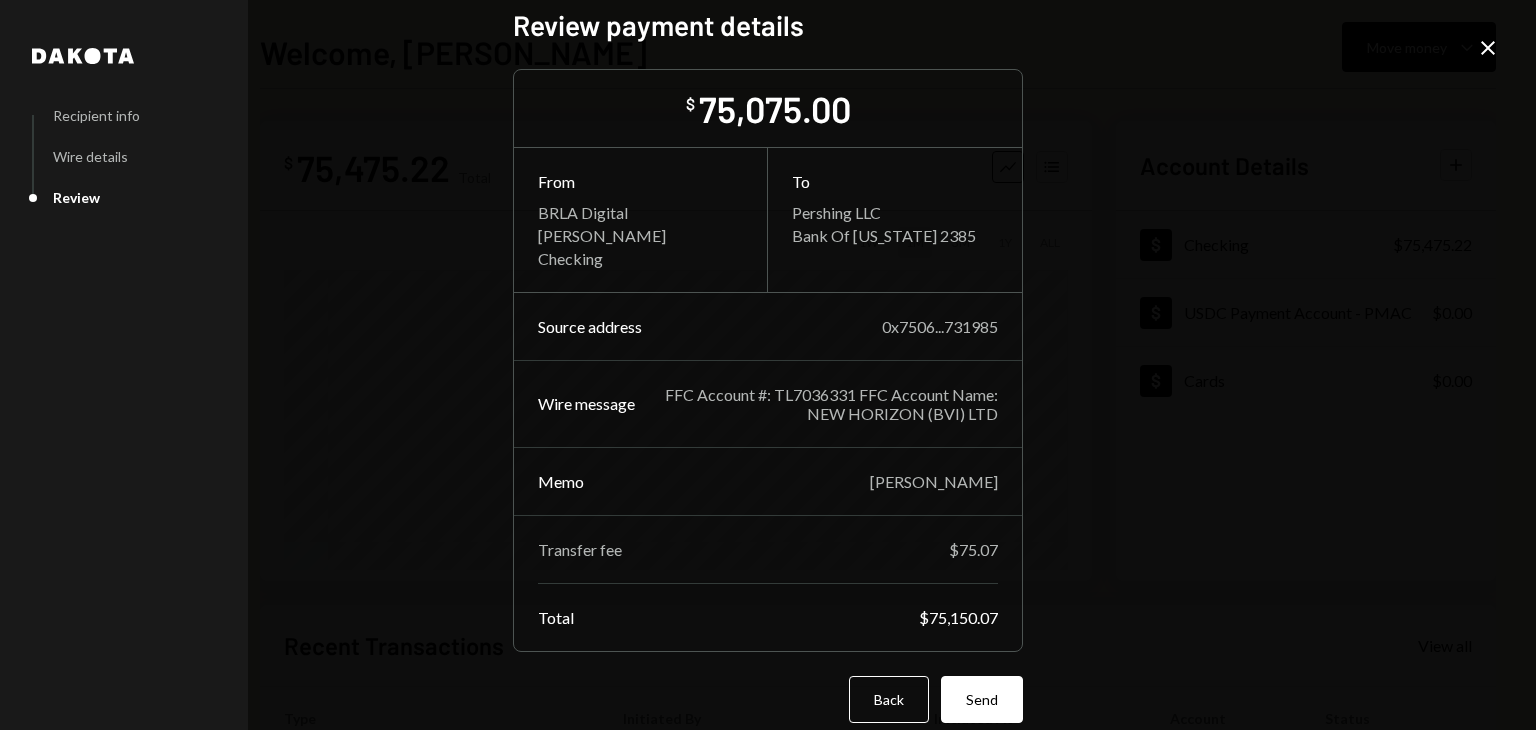 scroll, scrollTop: 11, scrollLeft: 0, axis: vertical 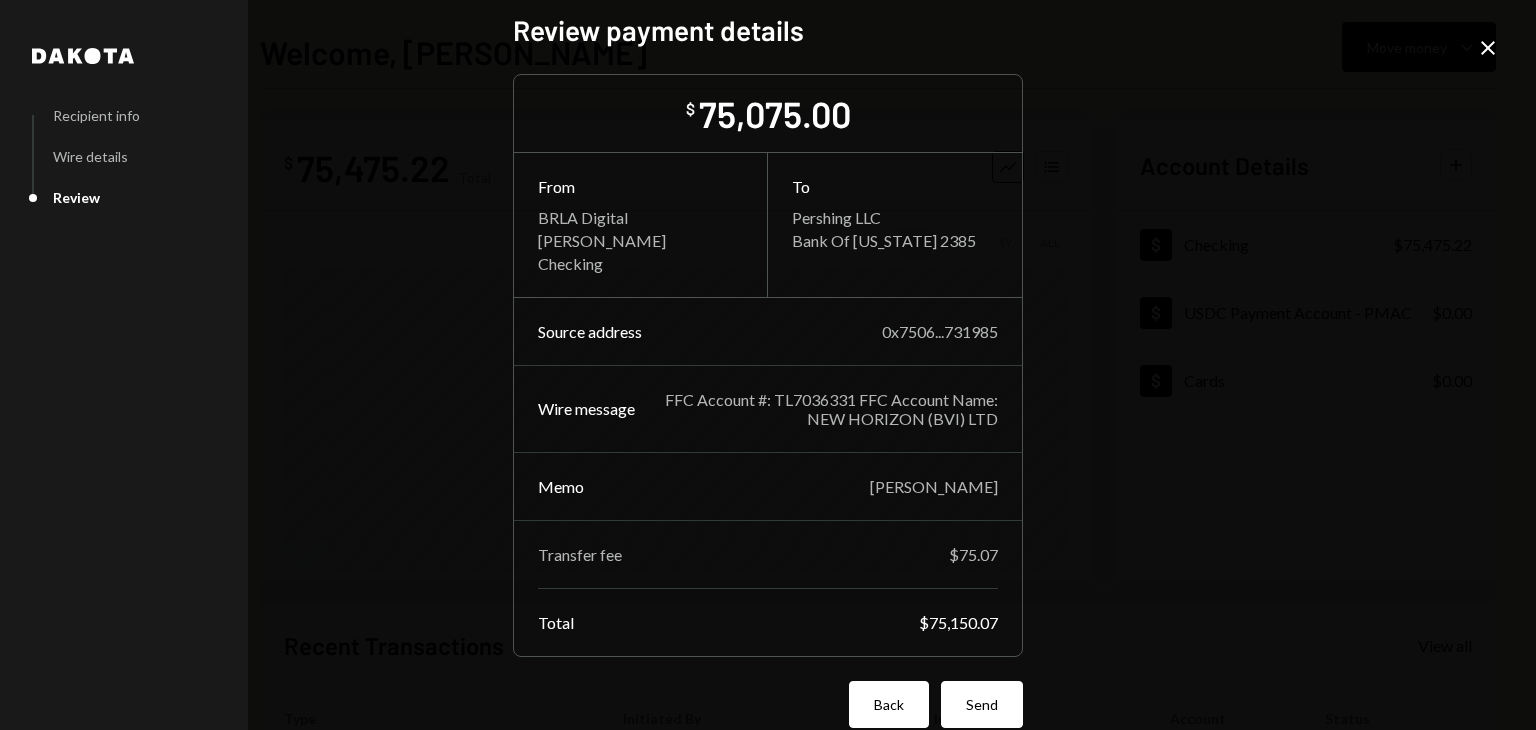 click on "Back" at bounding box center (889, 704) 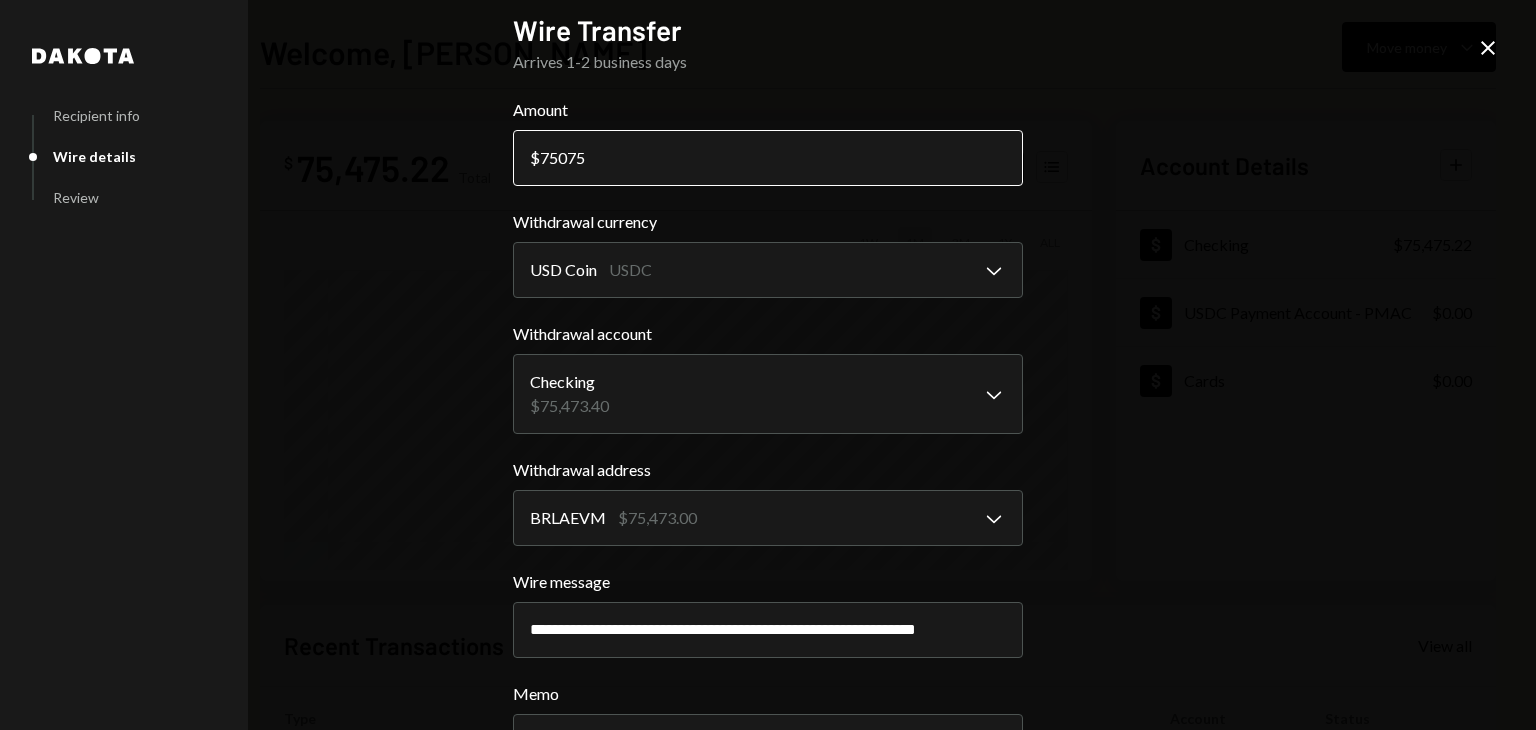 click on "75075" at bounding box center (768, 158) 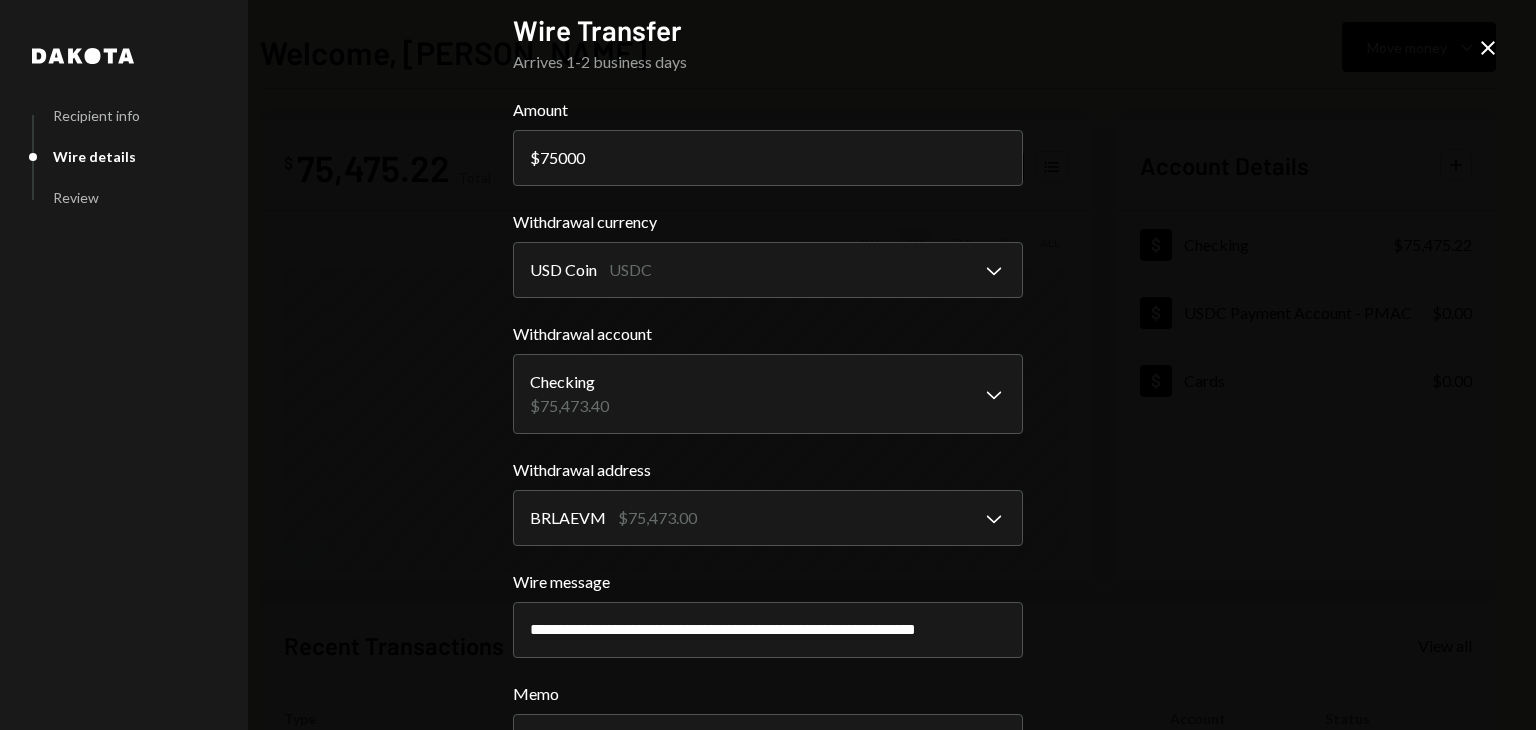 type on "75000" 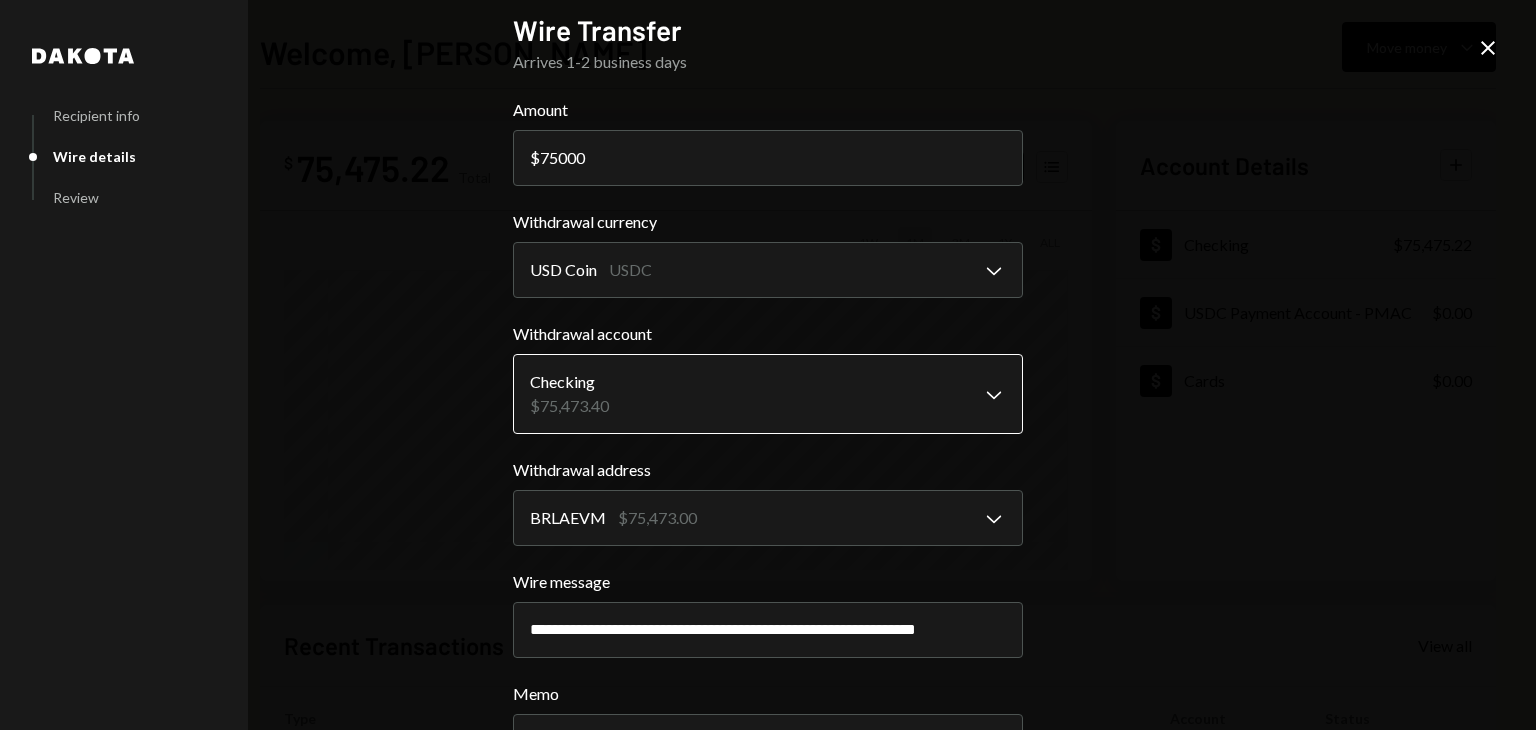 scroll, scrollTop: 177, scrollLeft: 0, axis: vertical 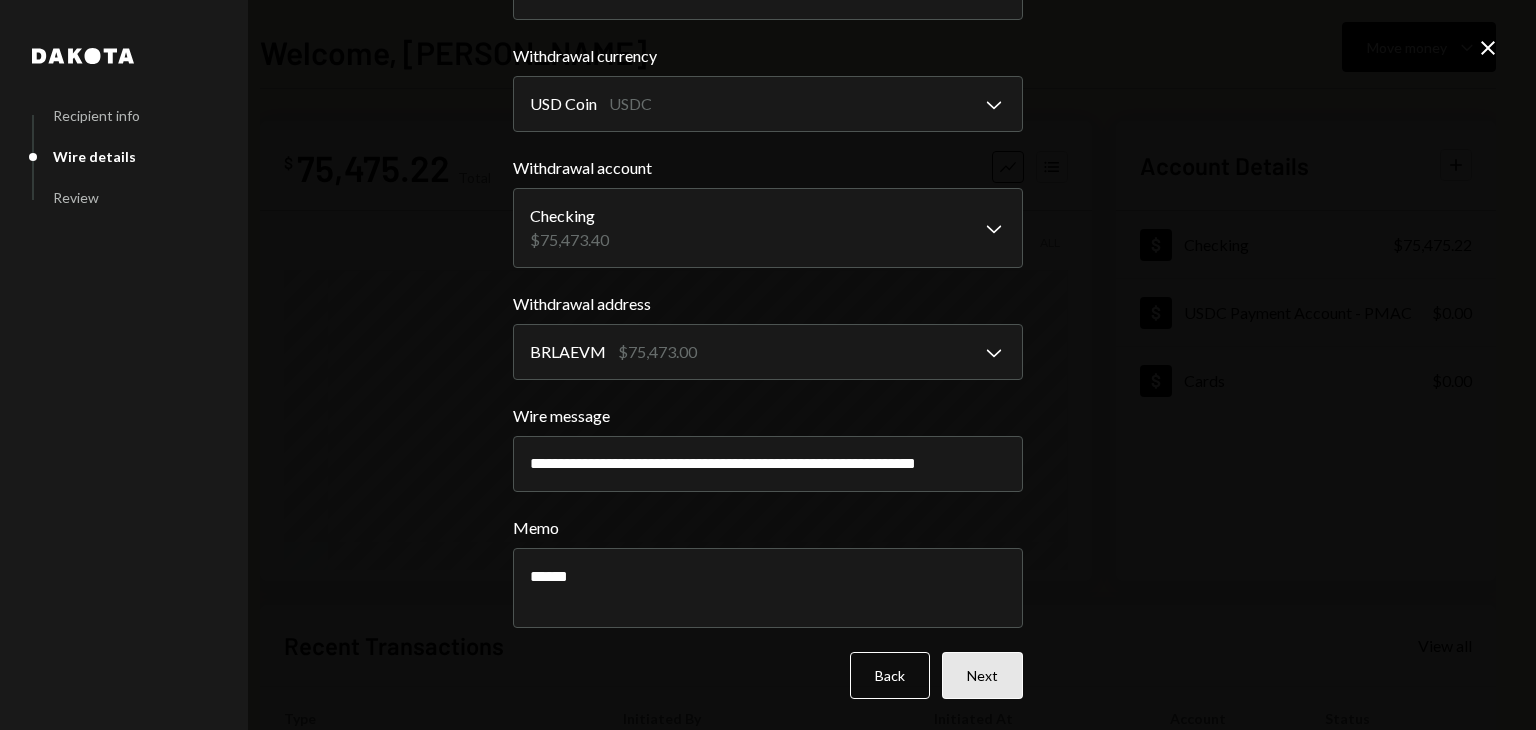click on "Next" at bounding box center (982, 675) 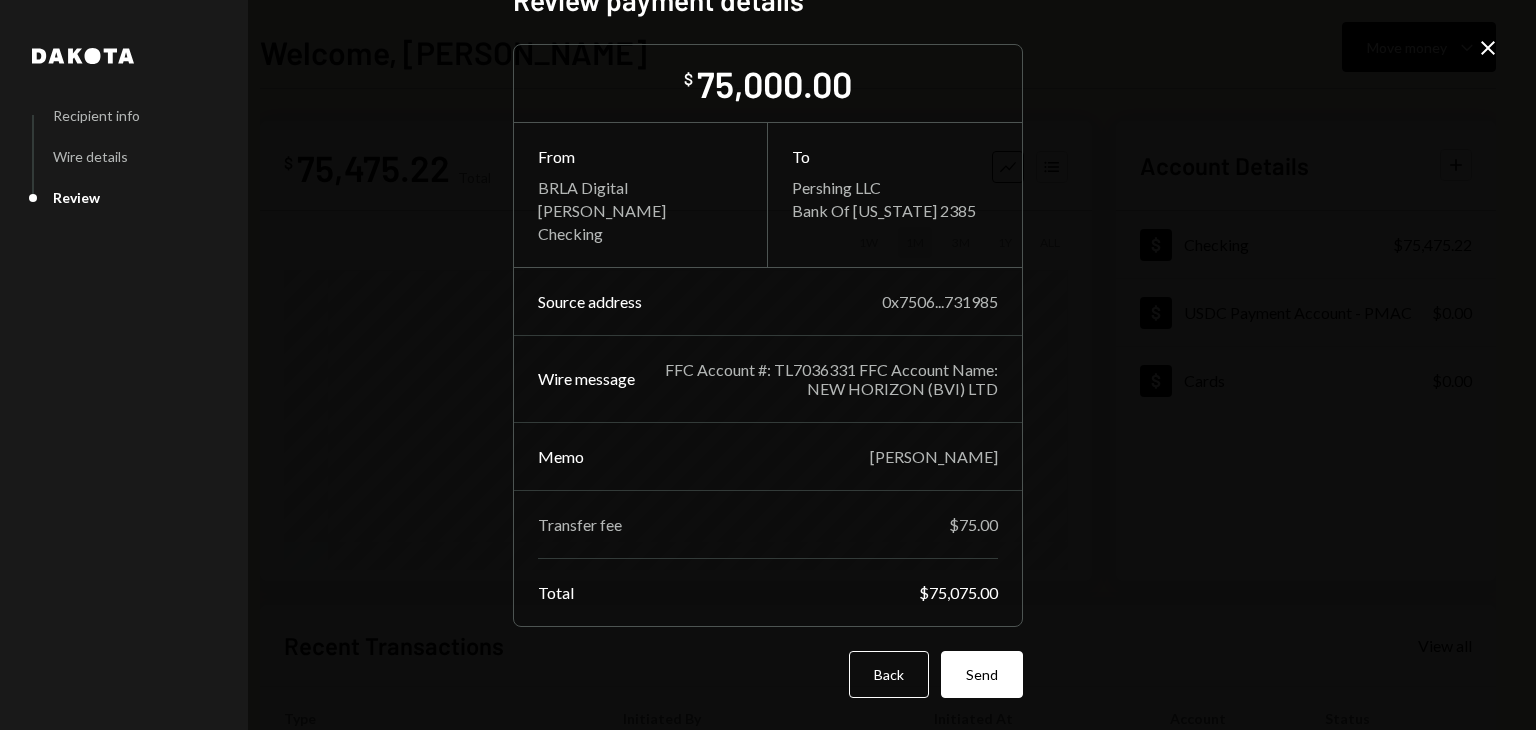 scroll, scrollTop: 41, scrollLeft: 0, axis: vertical 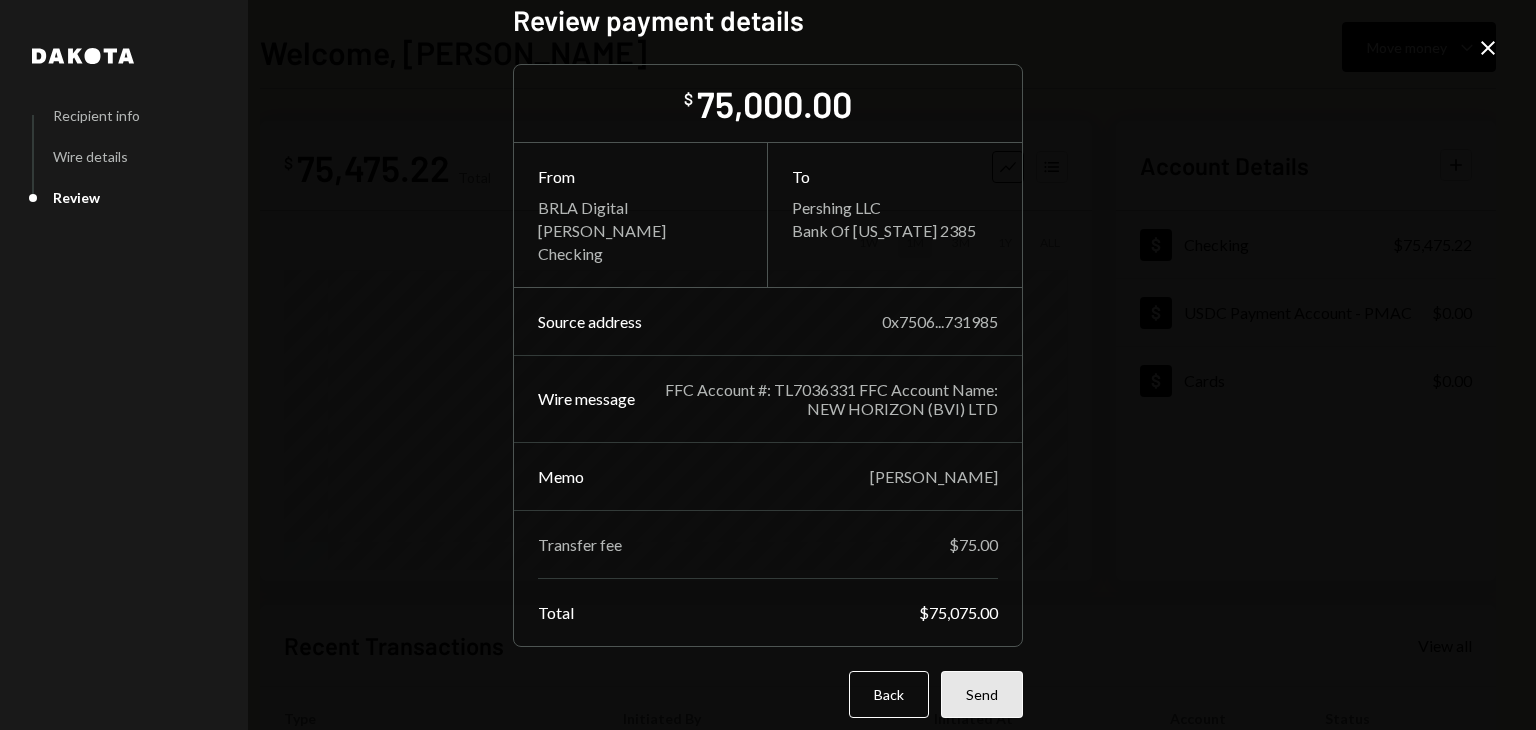 click on "Send" at bounding box center (982, 694) 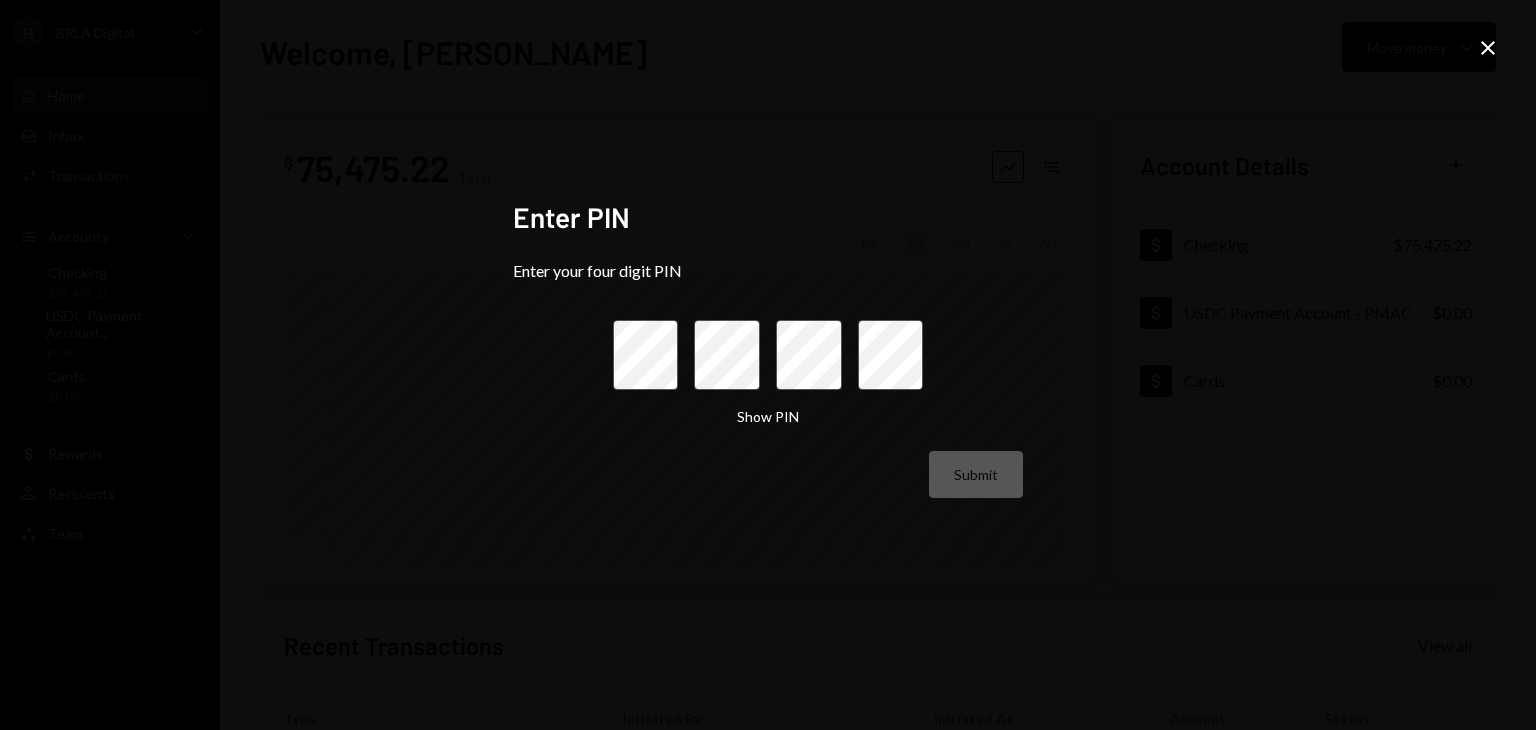 scroll, scrollTop: 0, scrollLeft: 0, axis: both 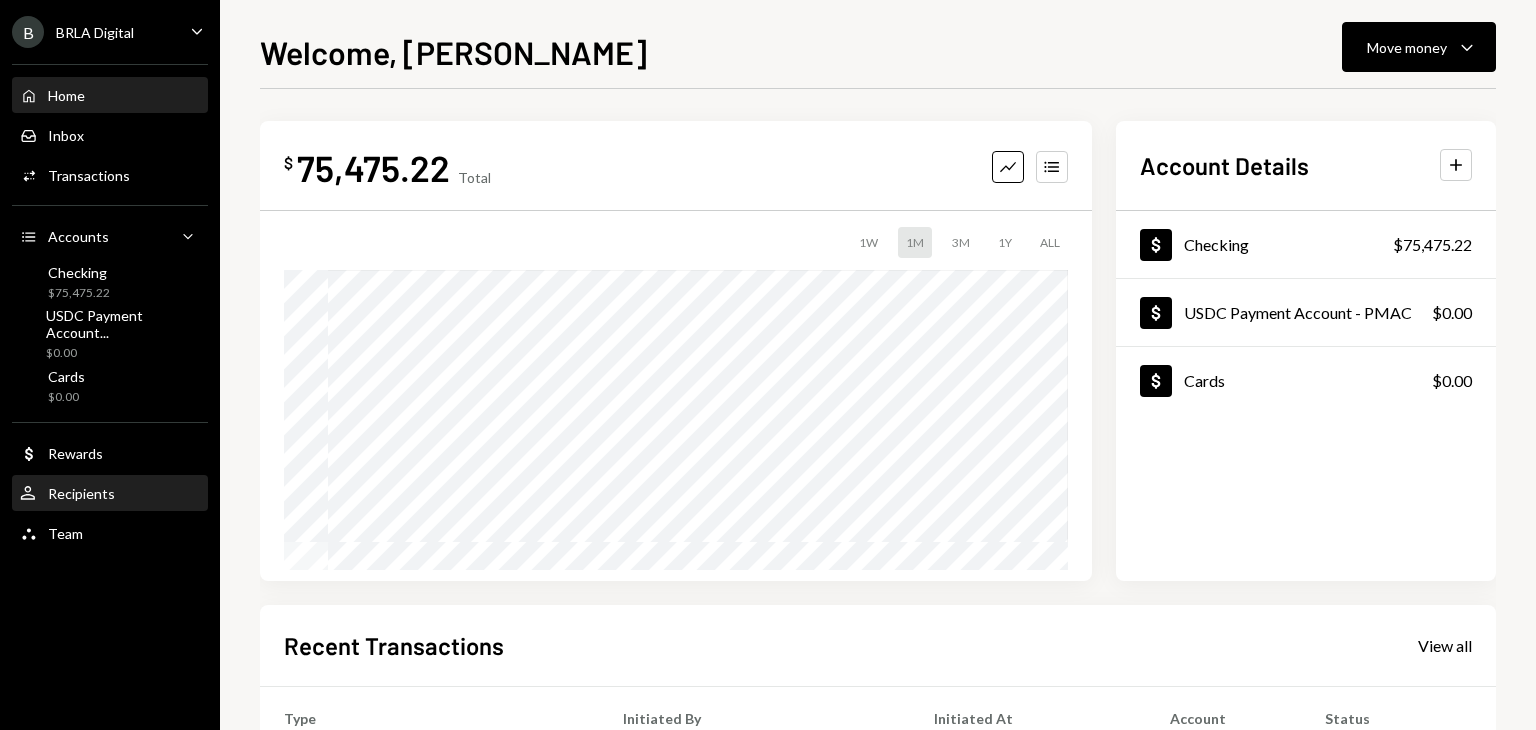 click on "Recipients" at bounding box center (81, 493) 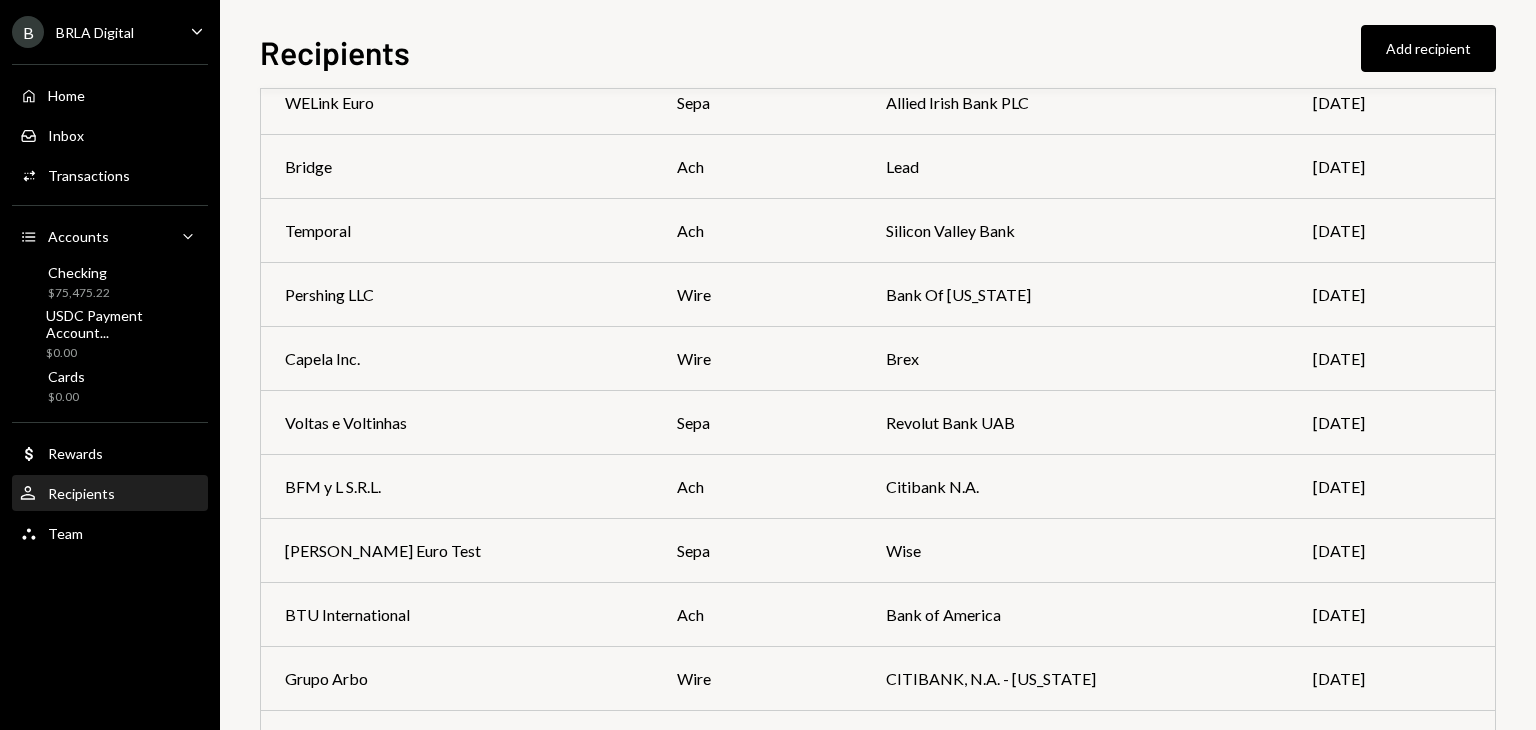 scroll, scrollTop: 180, scrollLeft: 0, axis: vertical 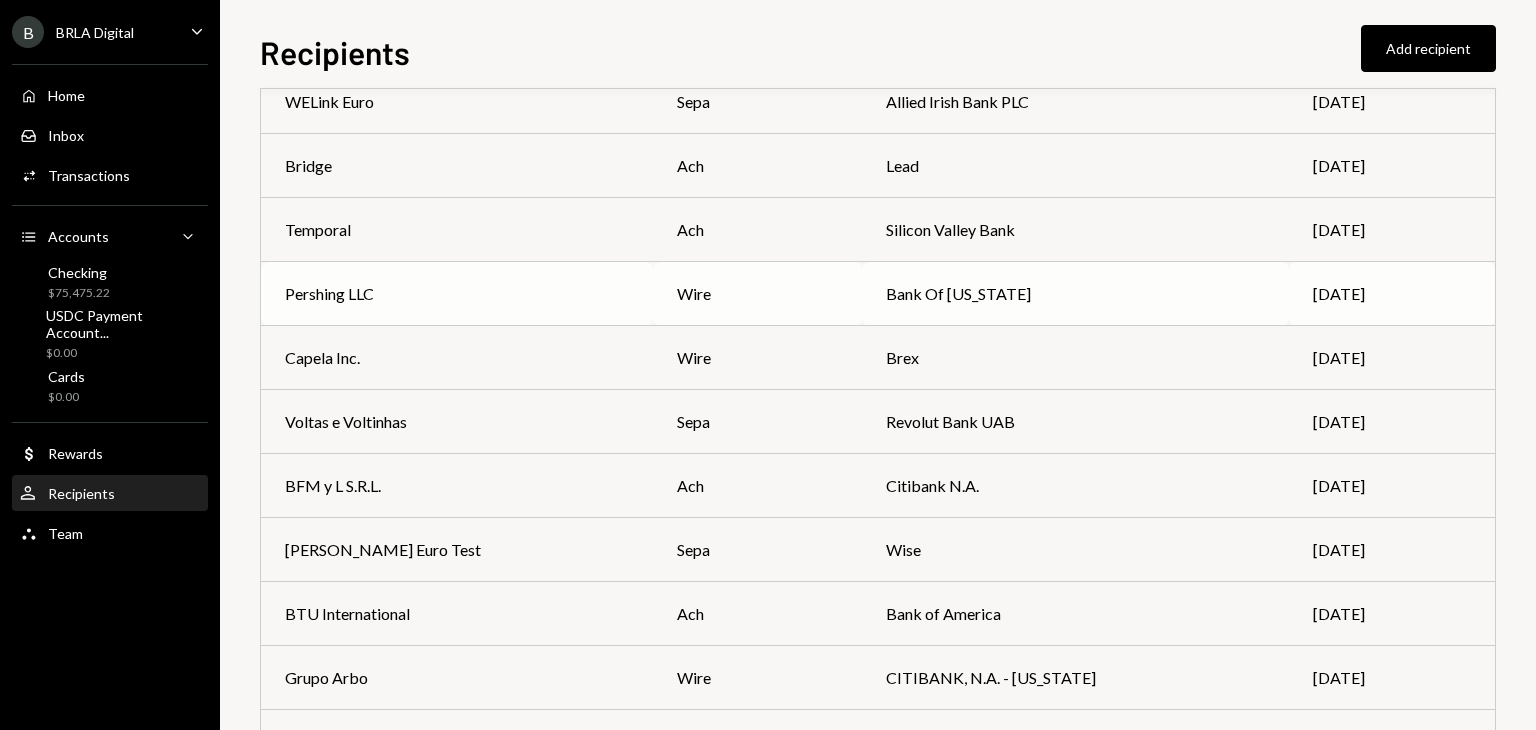 click on "wire" at bounding box center [757, 294] 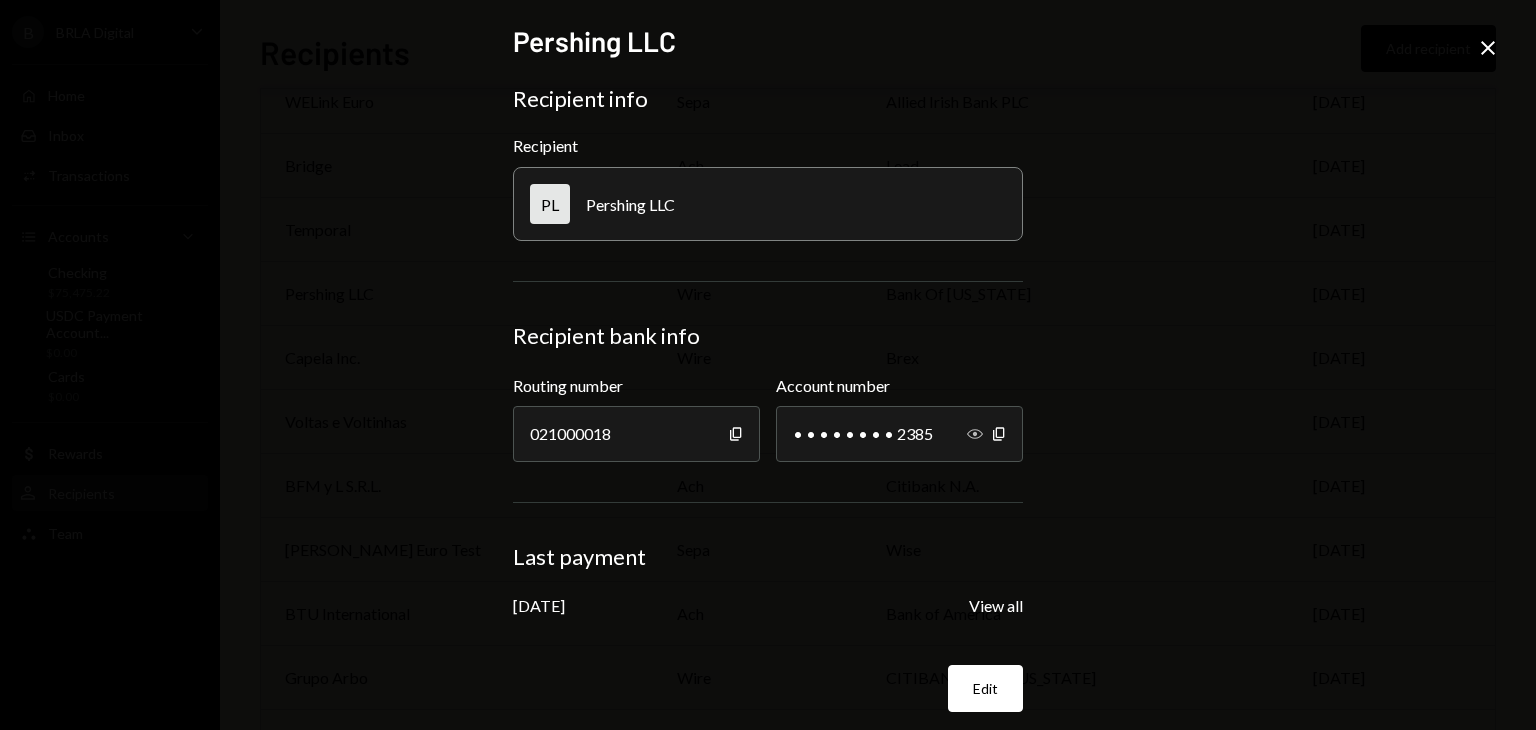 click 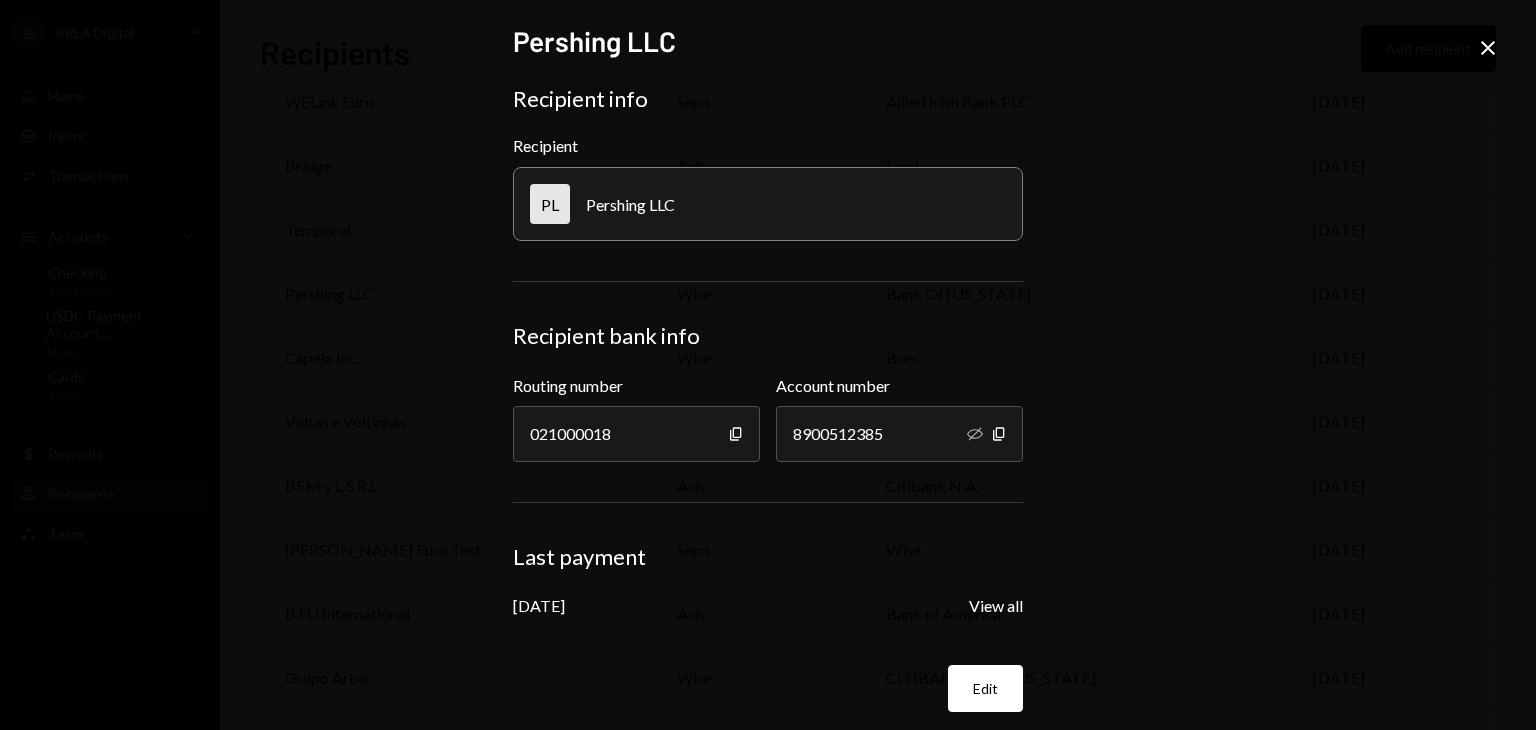 type 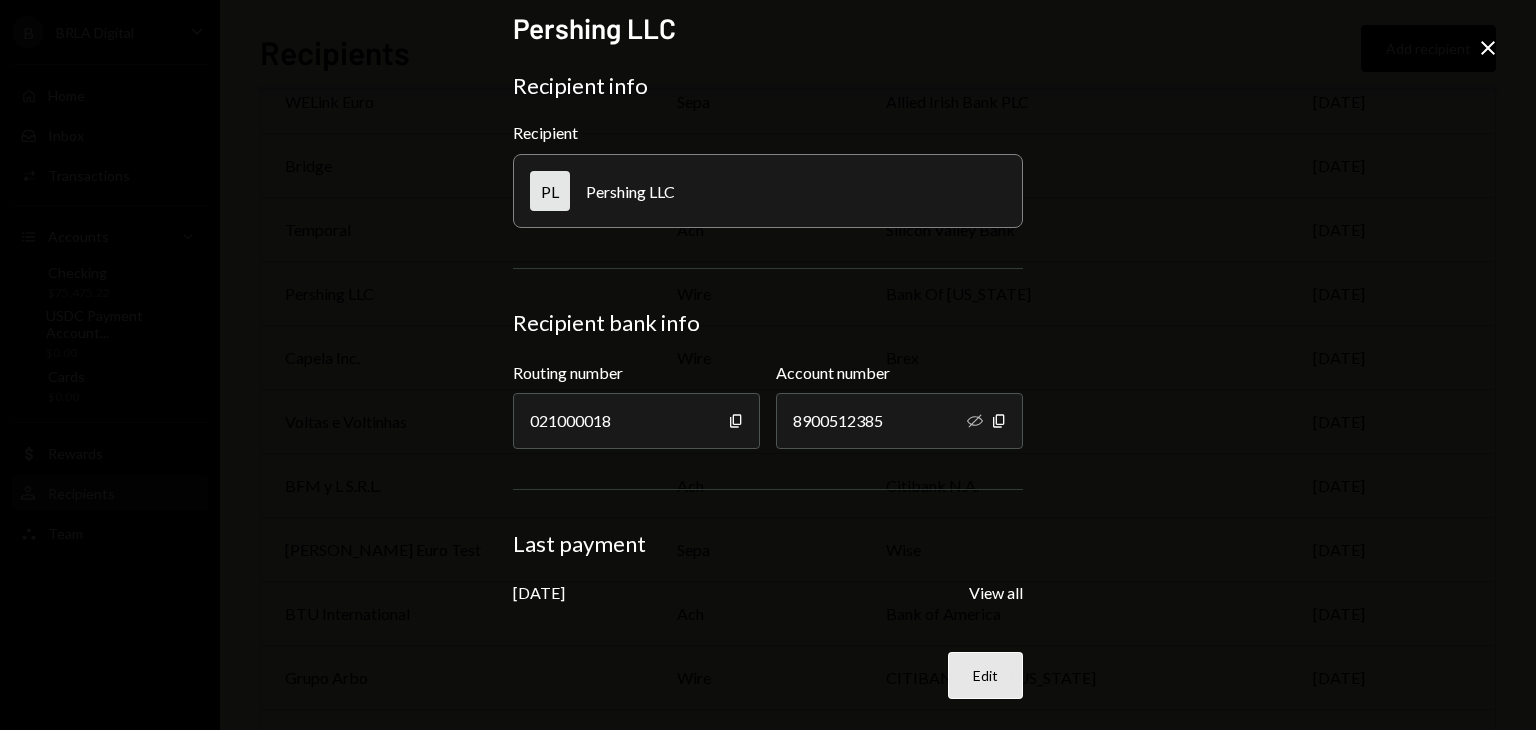 click on "Edit" at bounding box center [985, 675] 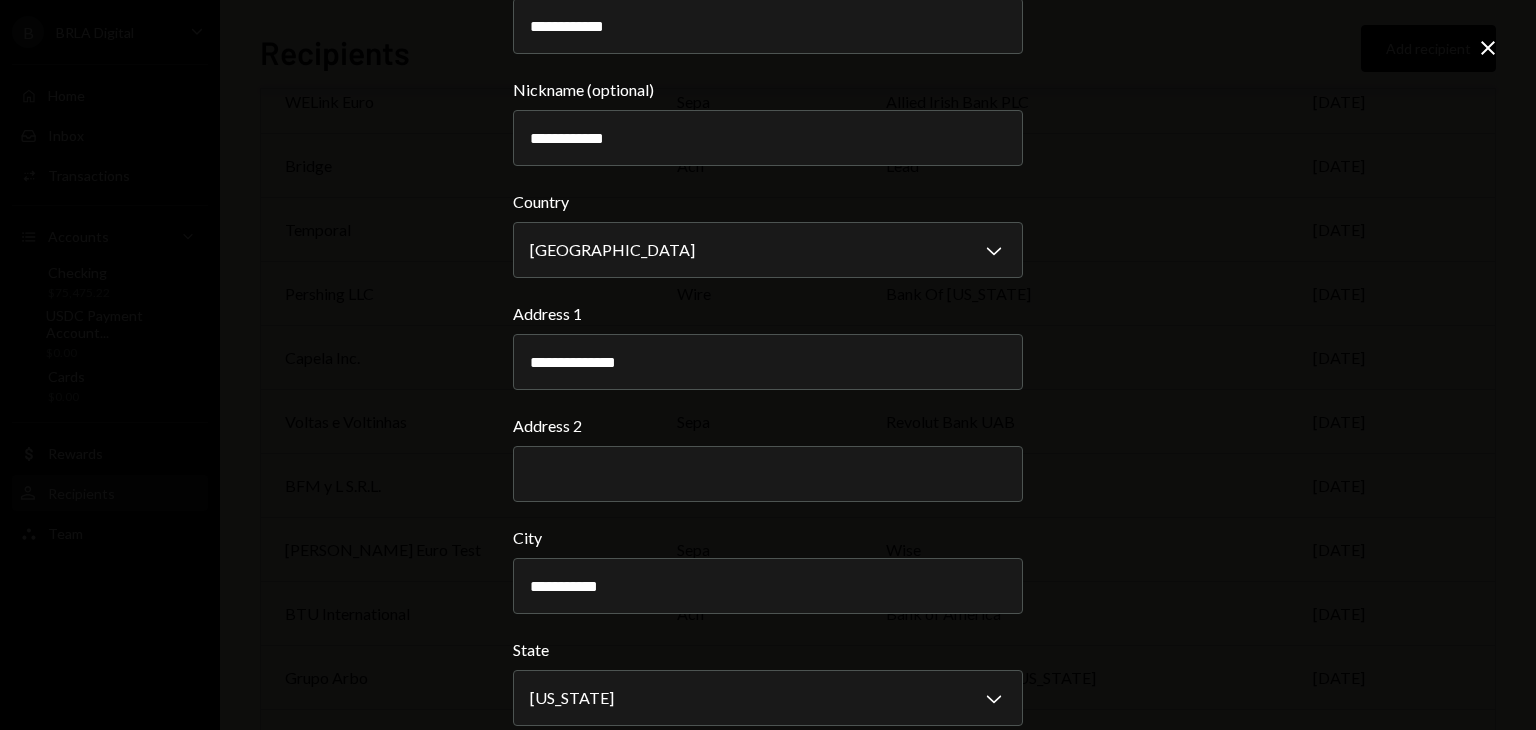 scroll, scrollTop: 0, scrollLeft: 0, axis: both 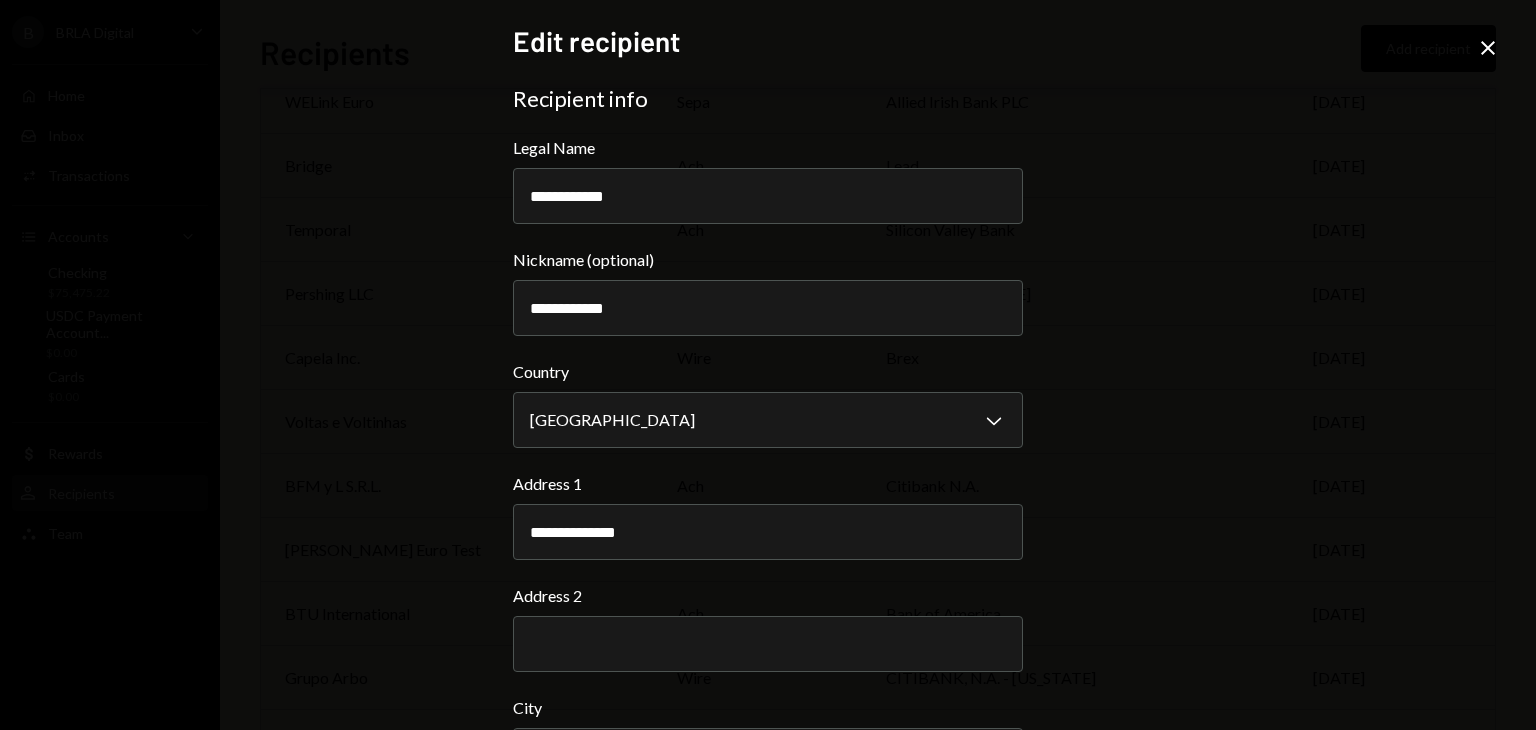 click on "Close" 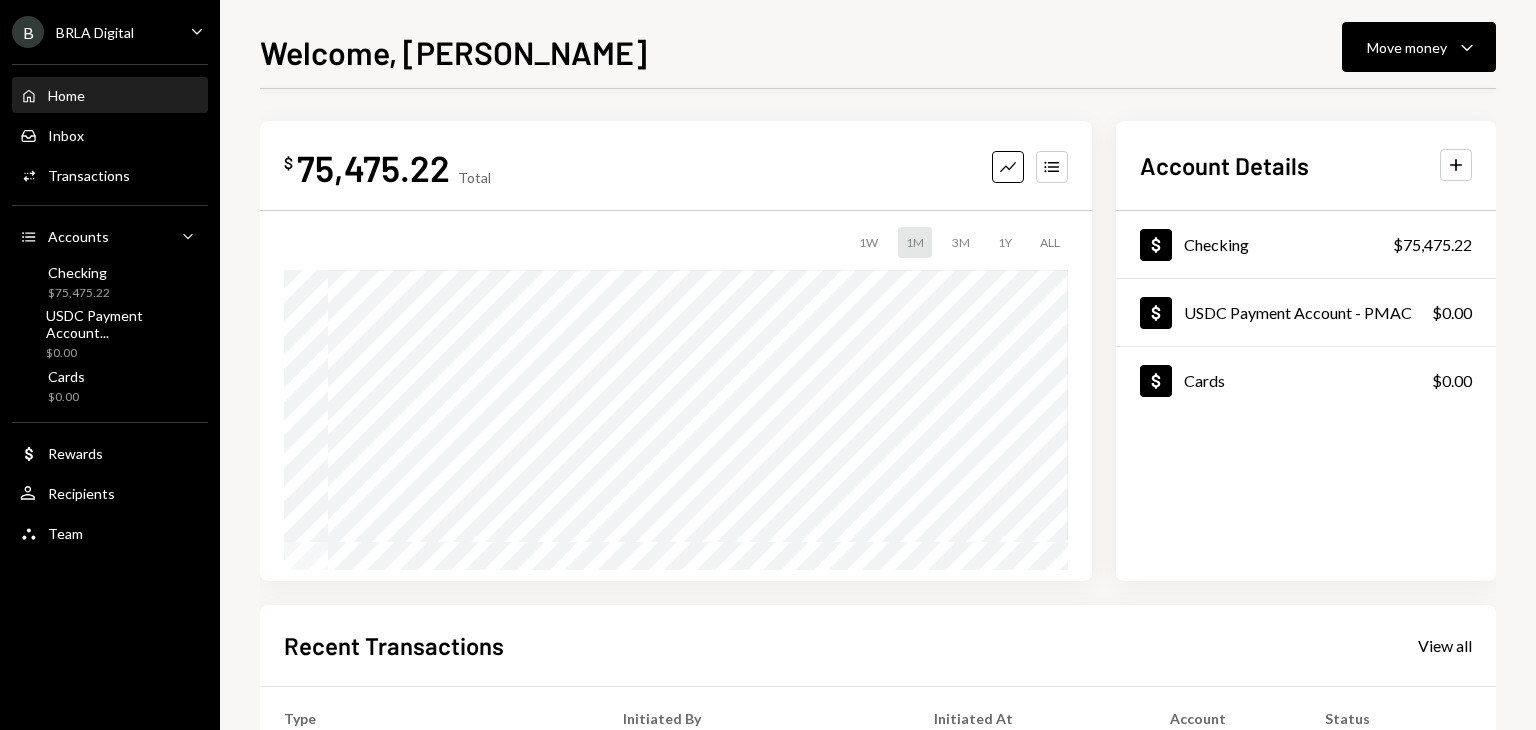 scroll, scrollTop: 0, scrollLeft: 0, axis: both 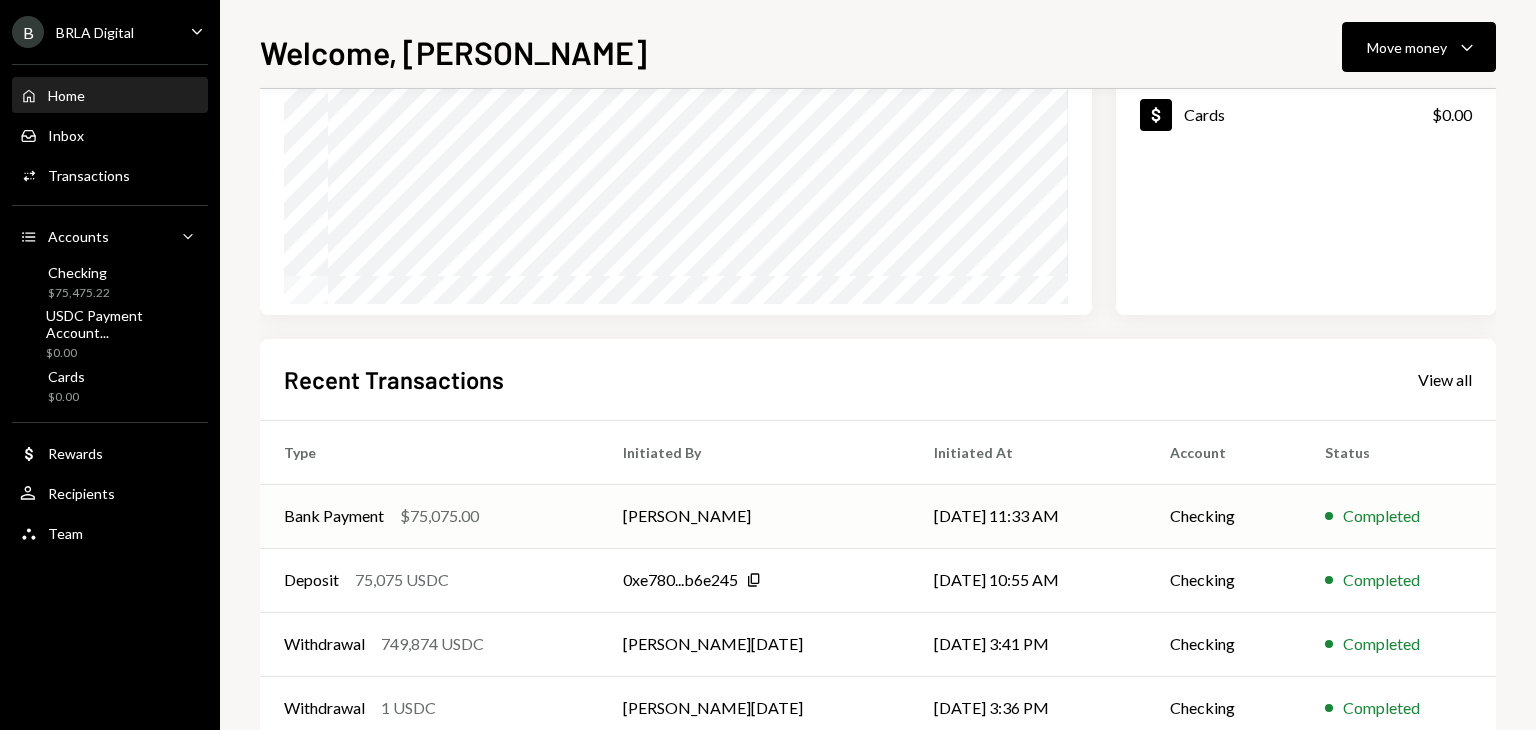 click on "[DATE] 11:33 AM" at bounding box center (1028, 516) 